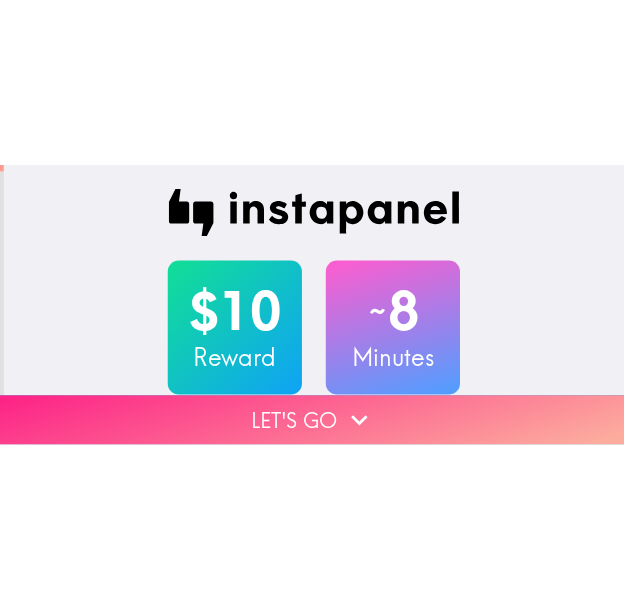 scroll, scrollTop: 0, scrollLeft: 0, axis: both 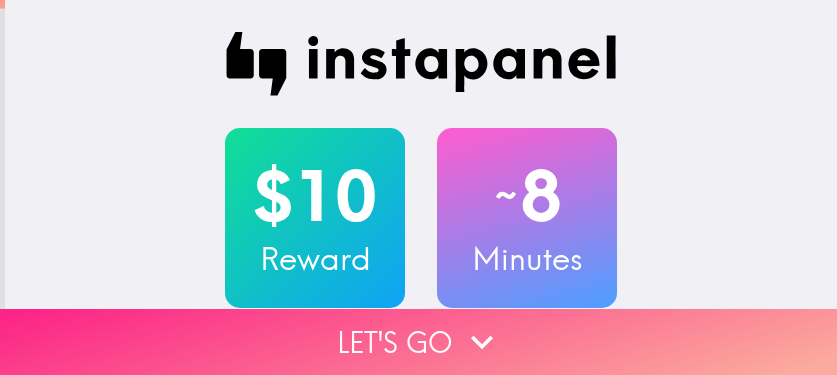 click on "Let's go" at bounding box center (418, 342) 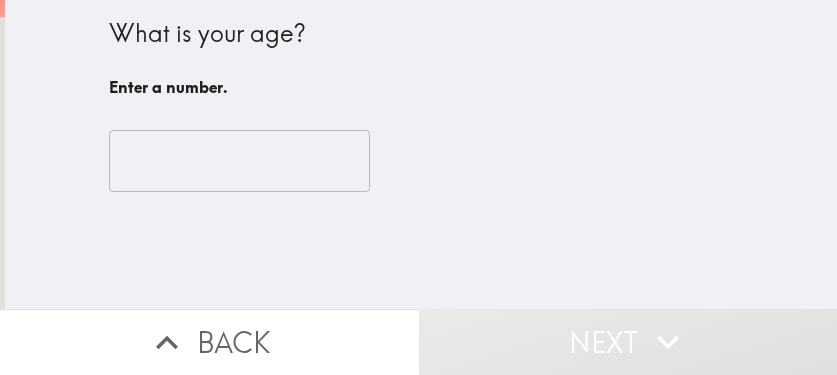 type 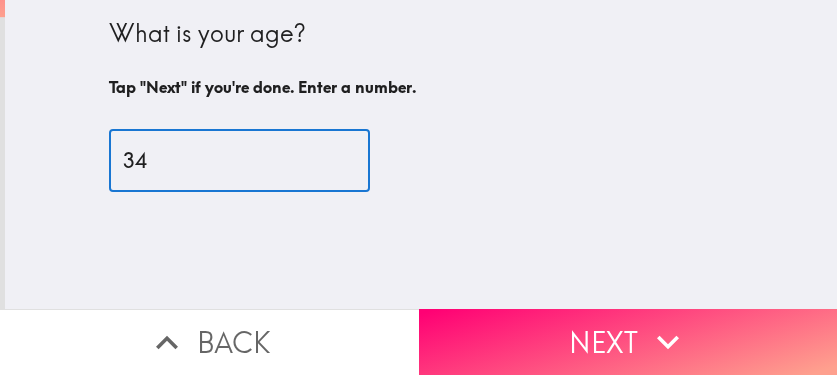 type on "34" 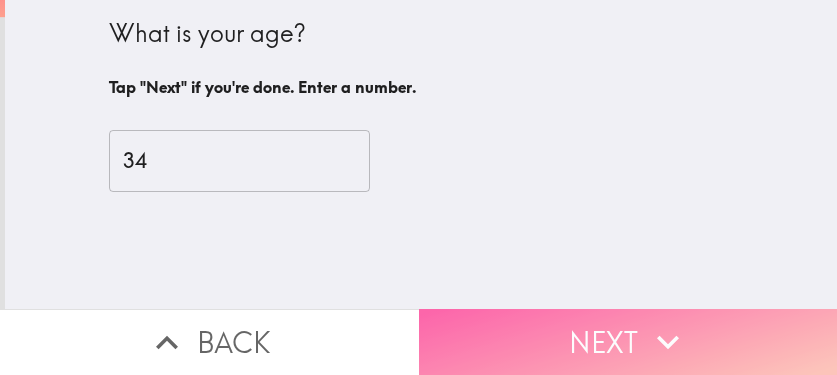click on "Next" at bounding box center [628, 342] 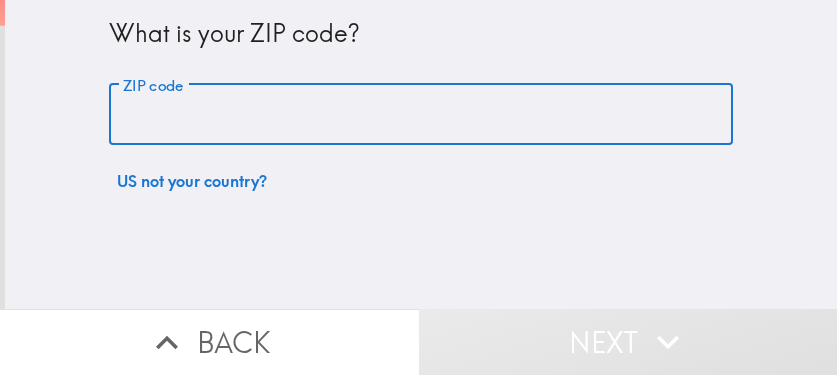 click on "ZIP code" at bounding box center [421, 115] 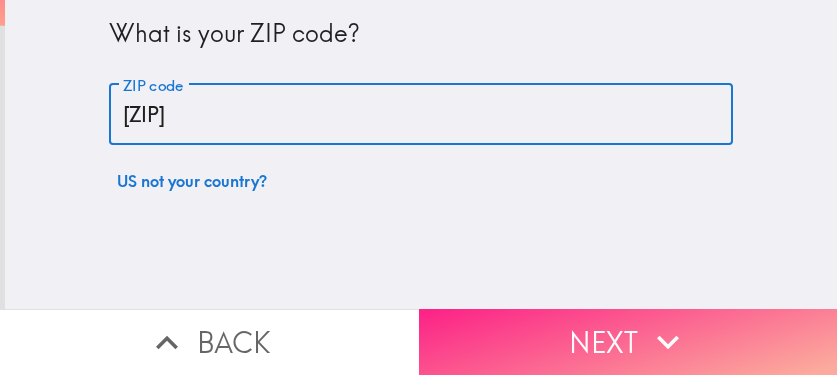 type on "[ZIP]" 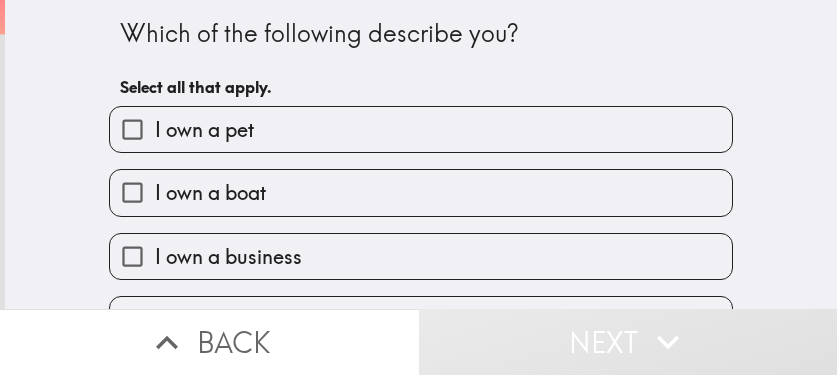 drag, startPoint x: 641, startPoint y: 48, endPoint x: 544, endPoint y: 65, distance: 98.478424 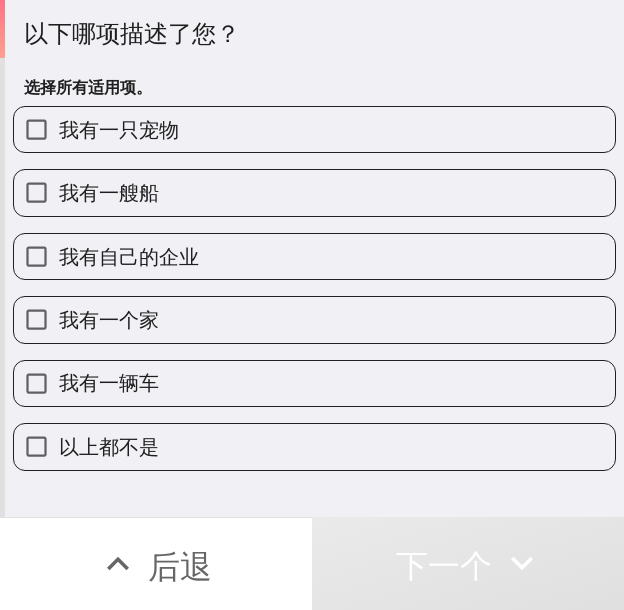 drag, startPoint x: 259, startPoint y: 258, endPoint x: 240, endPoint y: 299, distance: 45.188496 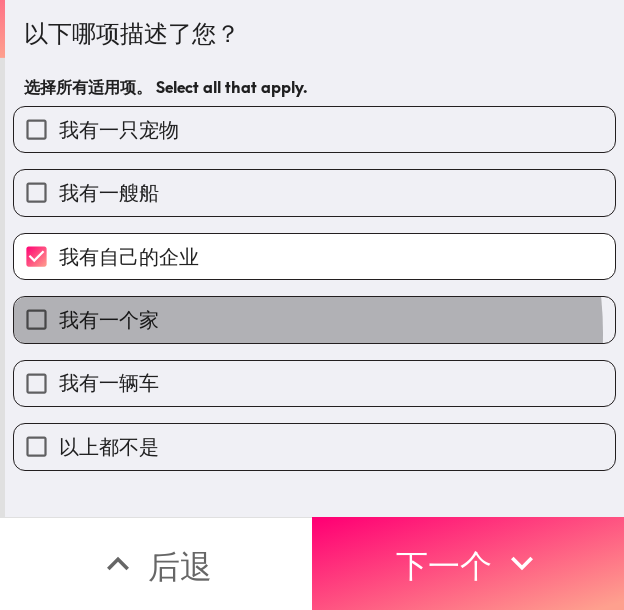 click on "我有一个家" at bounding box center (314, 319) 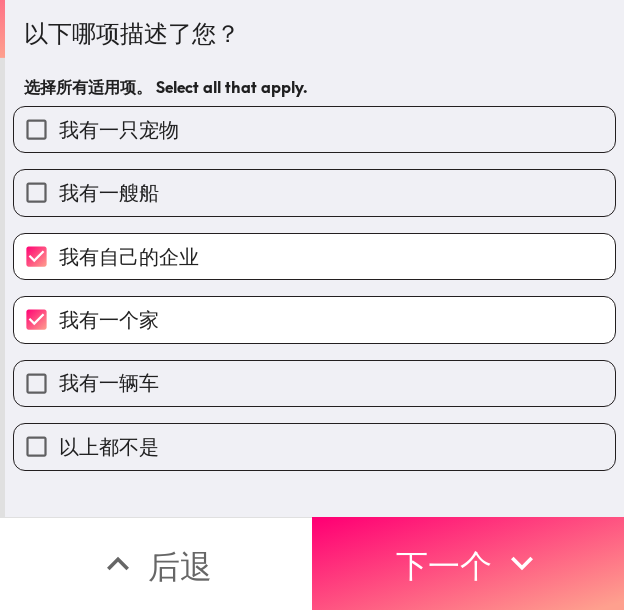 click on "我有一辆车" at bounding box center (314, 383) 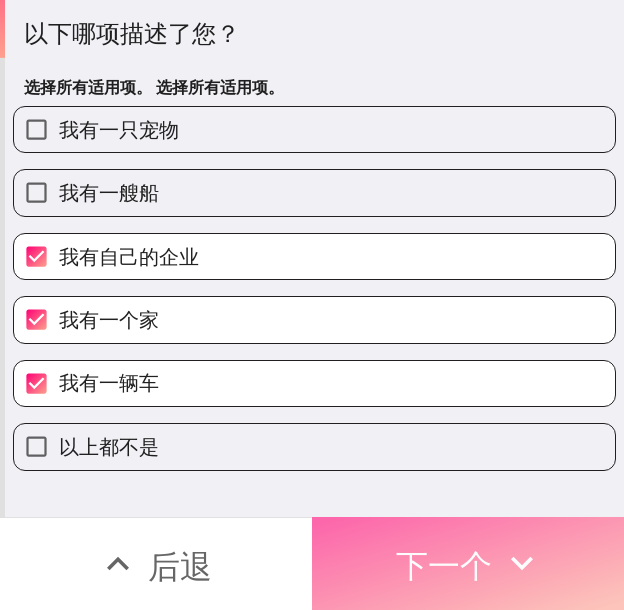 drag, startPoint x: 408, startPoint y: 558, endPoint x: 623, endPoint y: 379, distance: 279.76062 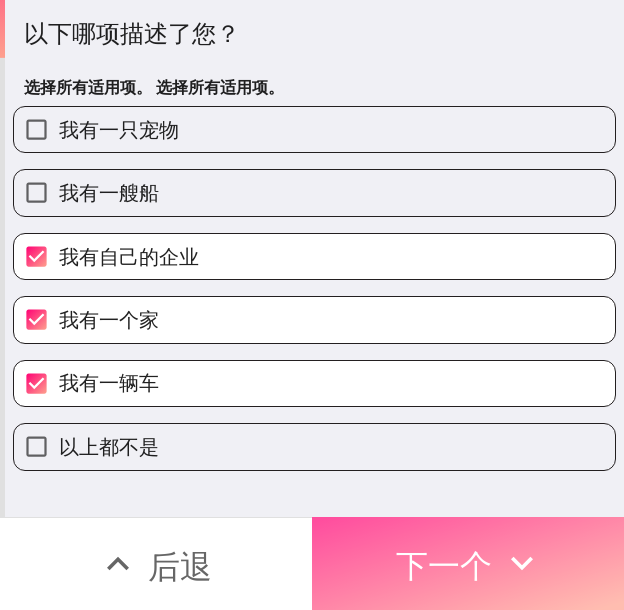 click on "下一个" at bounding box center (444, 566) 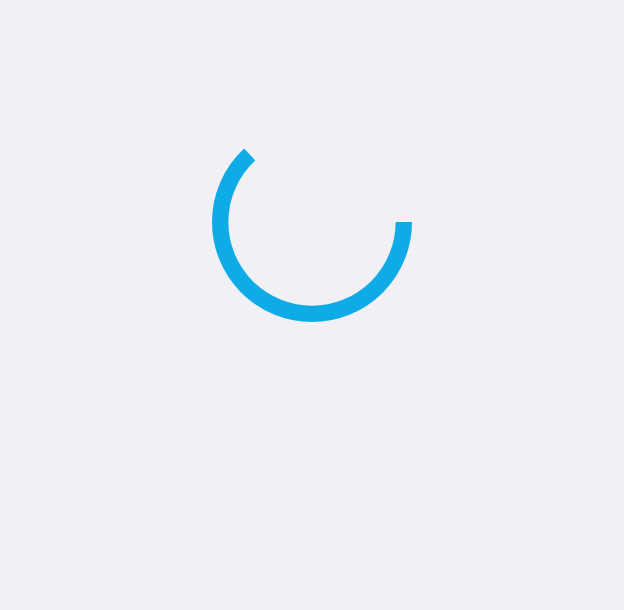 scroll, scrollTop: 0, scrollLeft: 0, axis: both 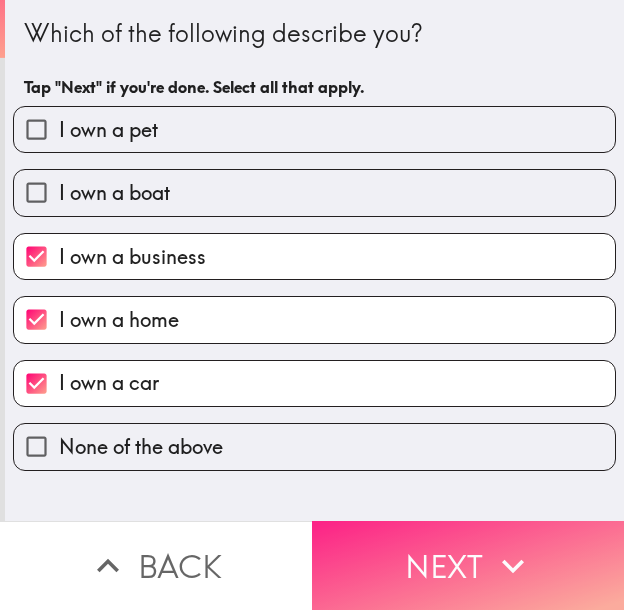 drag, startPoint x: 485, startPoint y: 550, endPoint x: 505, endPoint y: 553, distance: 20.22375 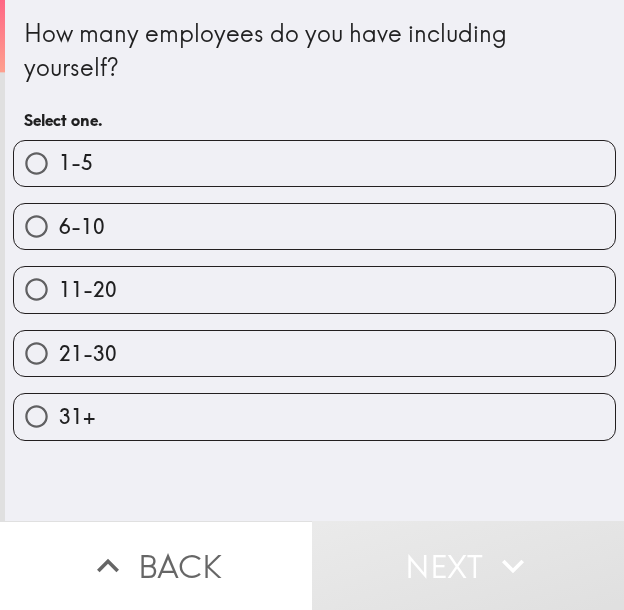 drag, startPoint x: 398, startPoint y: 154, endPoint x: 397, endPoint y: 164, distance: 10.049875 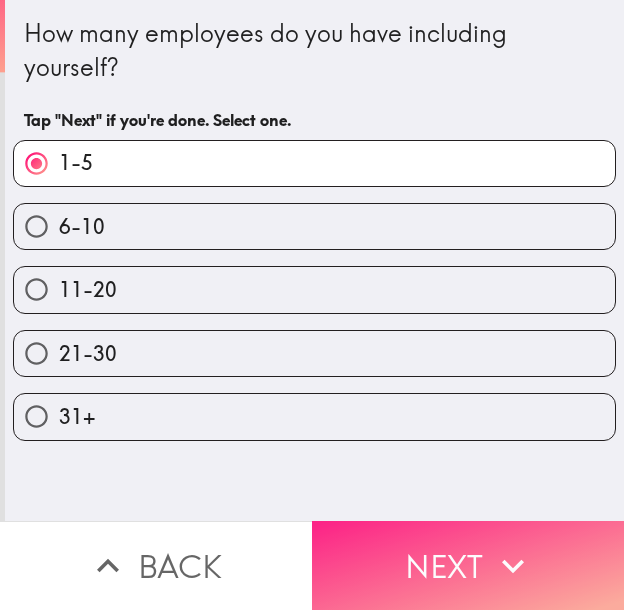 click 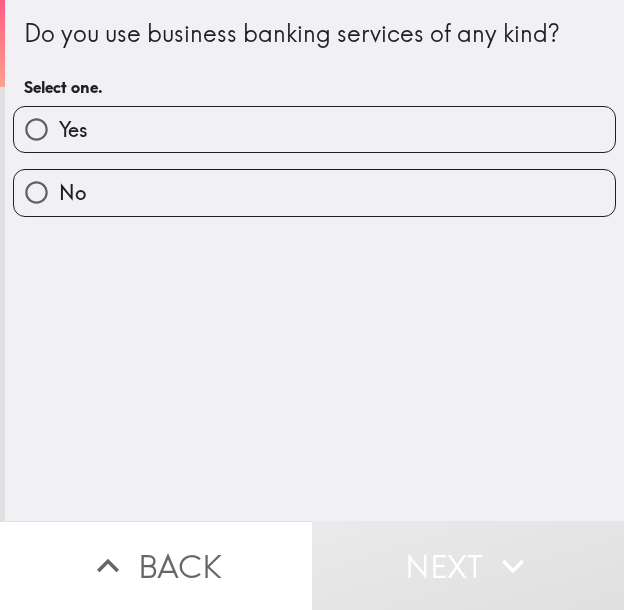 click on "Yes" at bounding box center [314, 129] 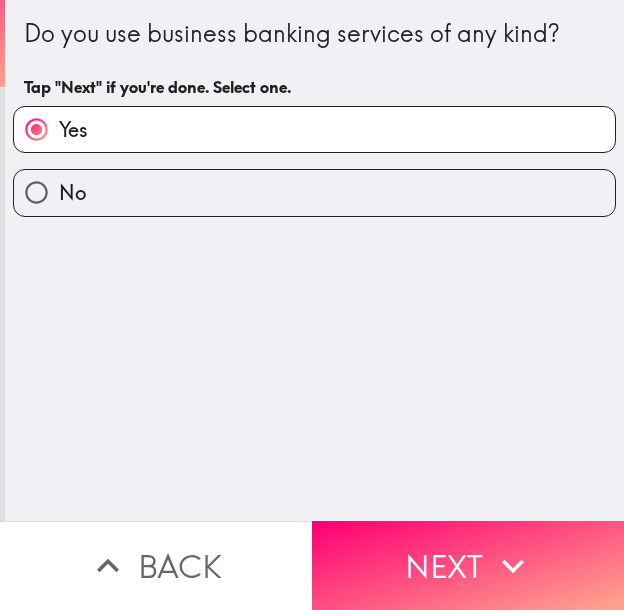 click 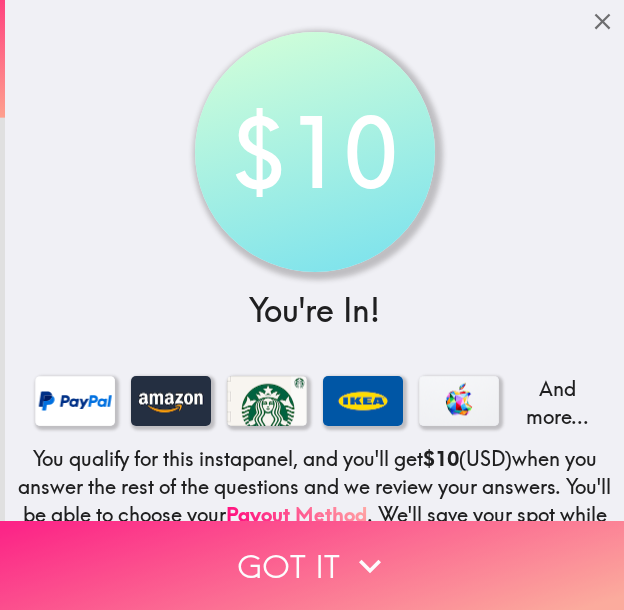 click on "Got it" at bounding box center (312, 565) 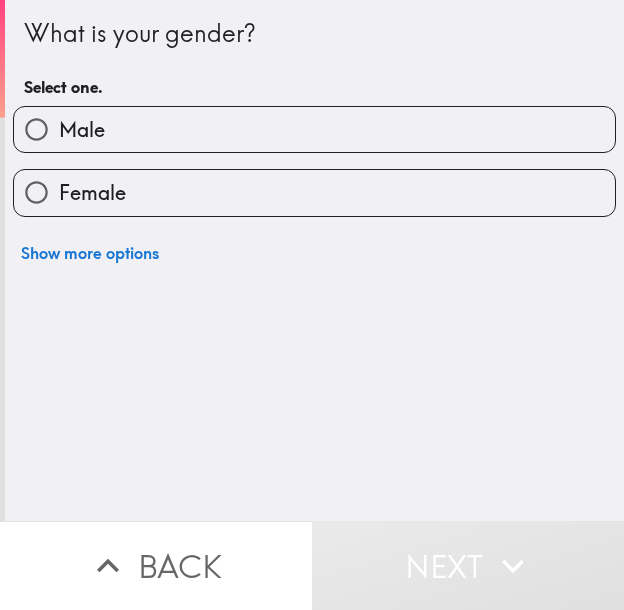 type 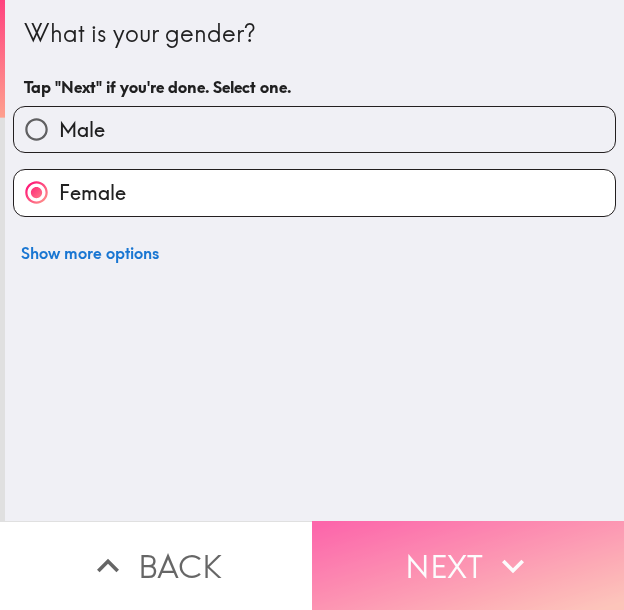 click on "Next" at bounding box center [468, 565] 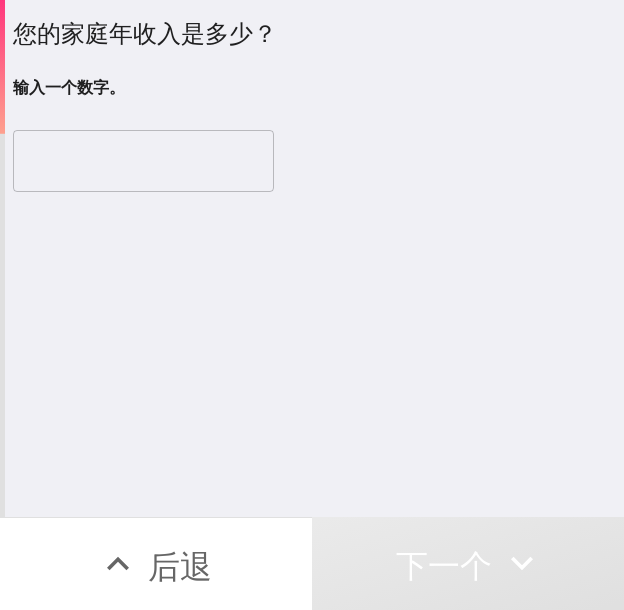 click at bounding box center [143, 161] 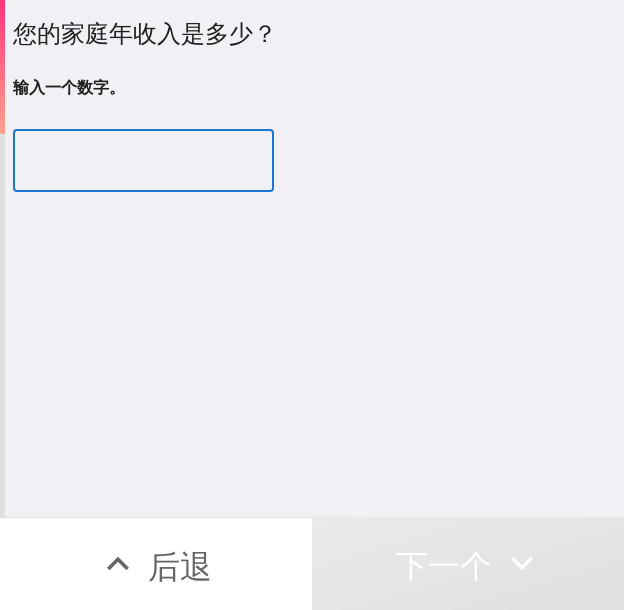 paste on "250000" 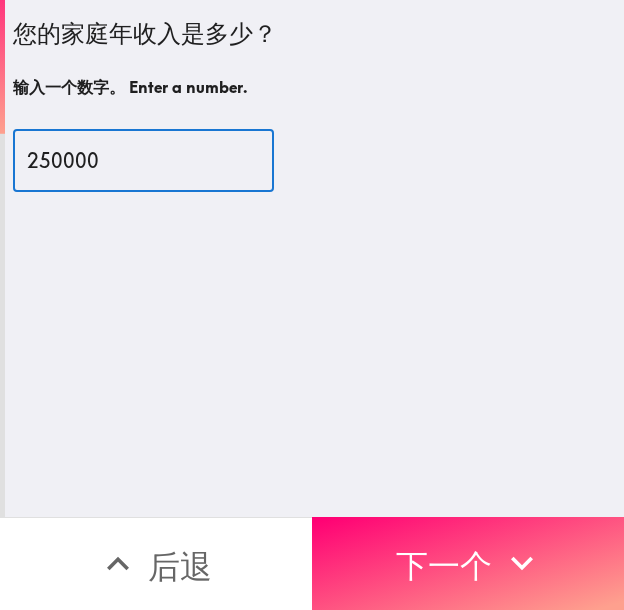 type on "250000" 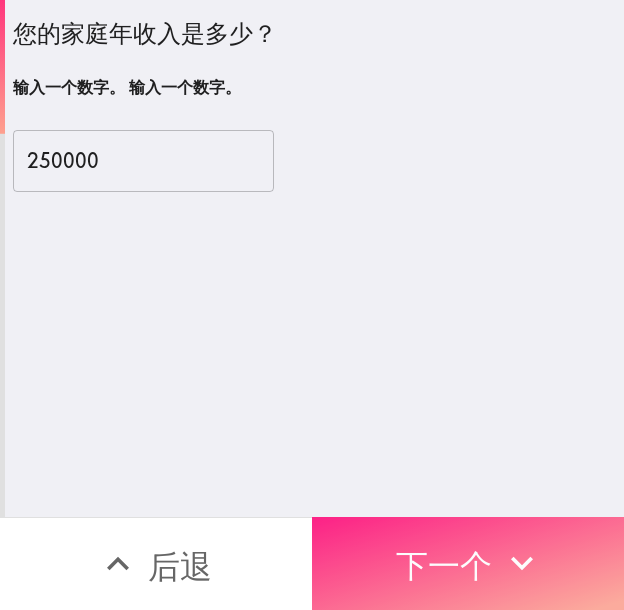 click on "下一个" at bounding box center (444, 566) 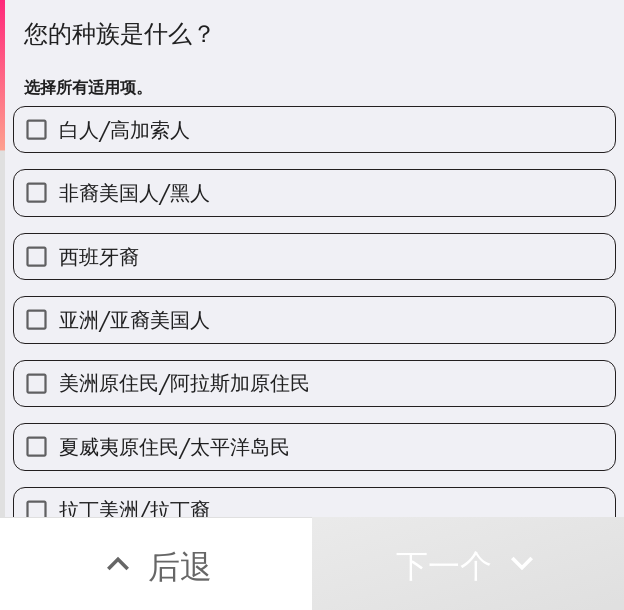 click on "白人/高加索人" at bounding box center (314, 129) 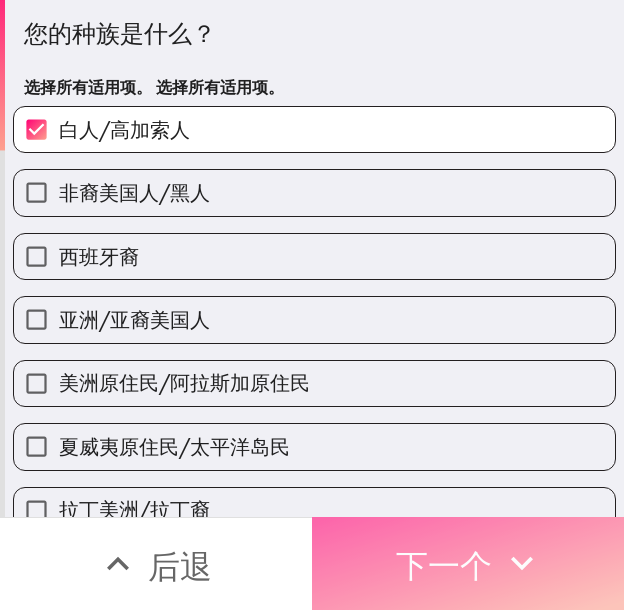 click on "下一个" at bounding box center (444, 566) 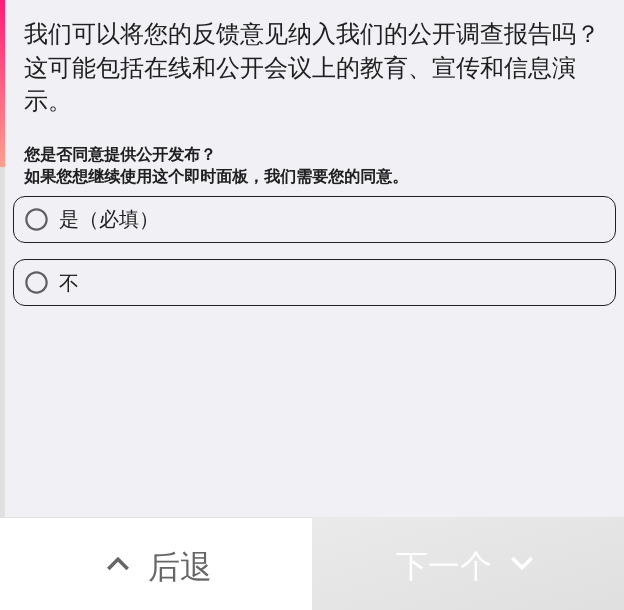 click on "是（必填）" at bounding box center (314, 219) 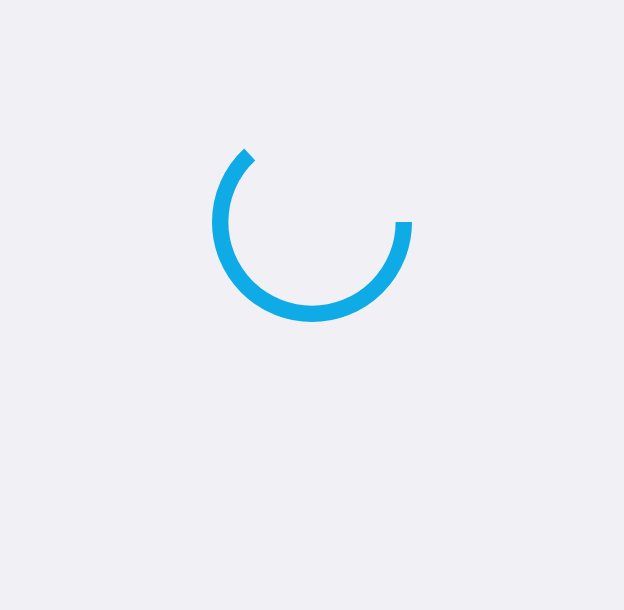 scroll, scrollTop: 0, scrollLeft: 0, axis: both 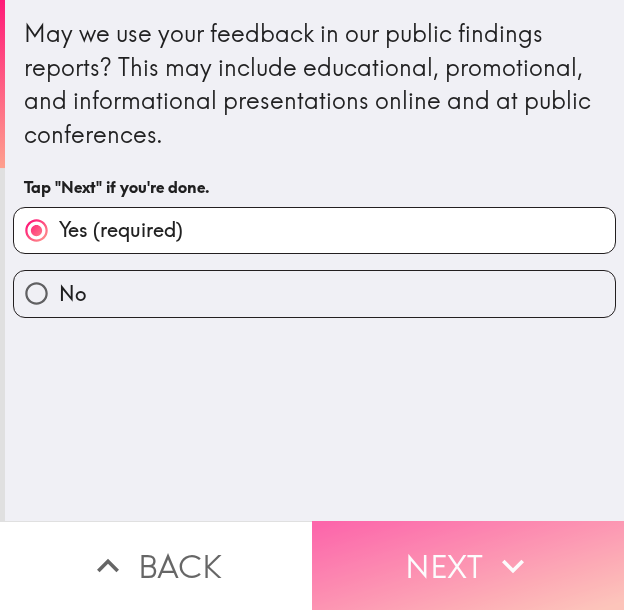 click on "Next" at bounding box center (468, 565) 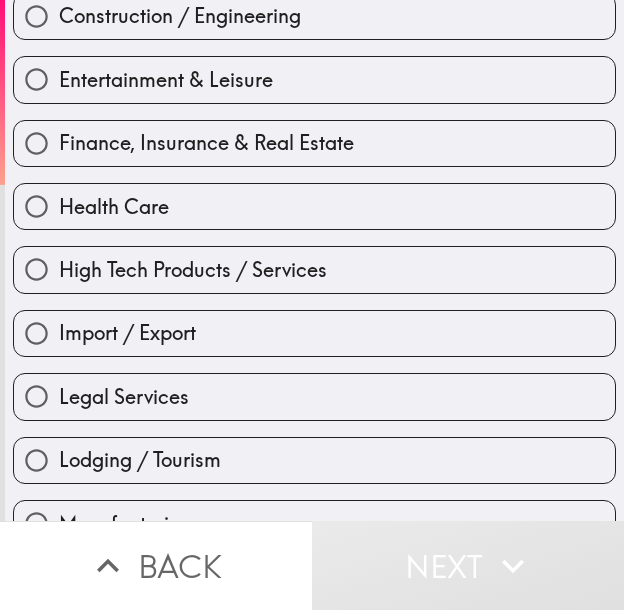 scroll, scrollTop: 400, scrollLeft: 0, axis: vertical 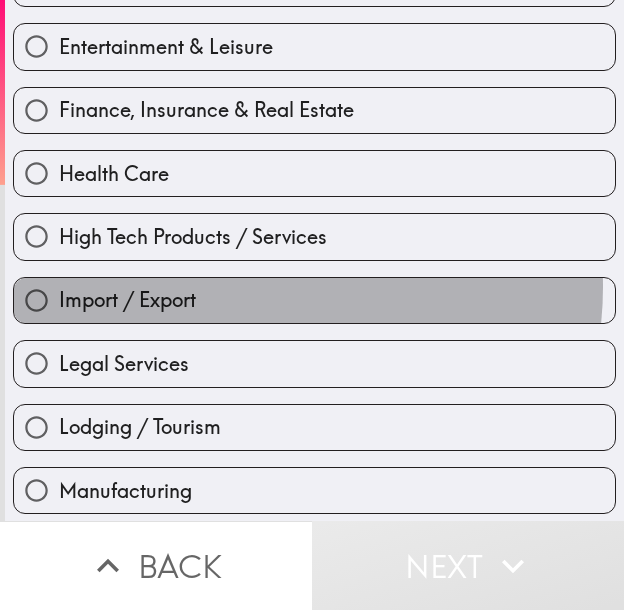 click on "Import / Export" at bounding box center (314, 300) 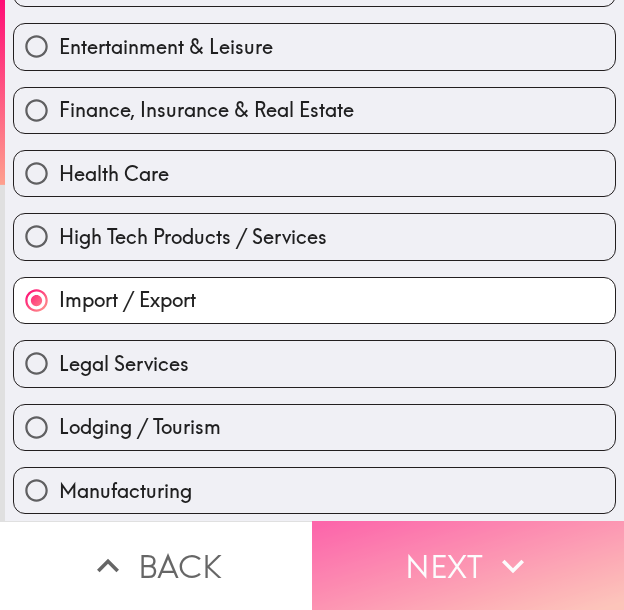 click 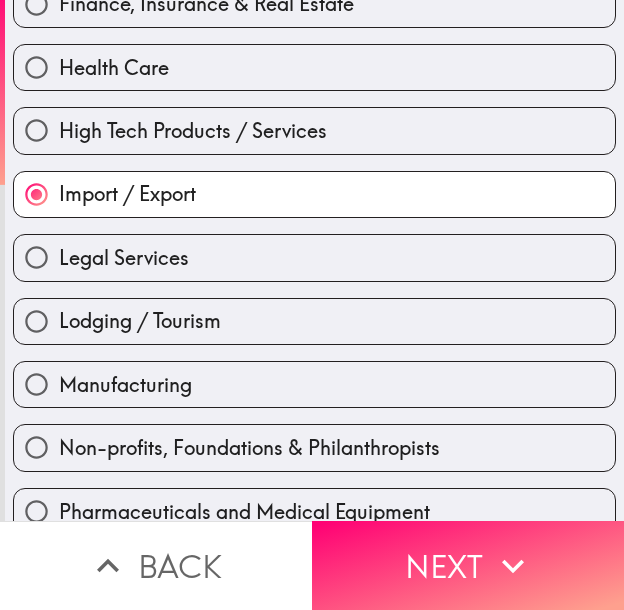 scroll, scrollTop: 49, scrollLeft: 0, axis: vertical 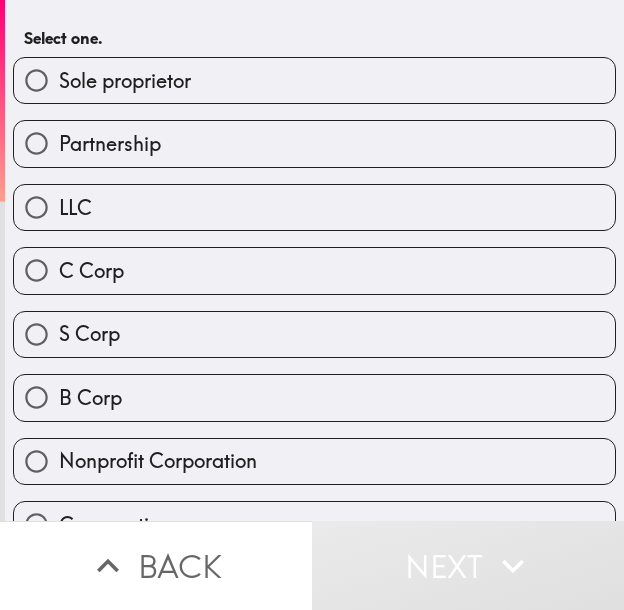 type 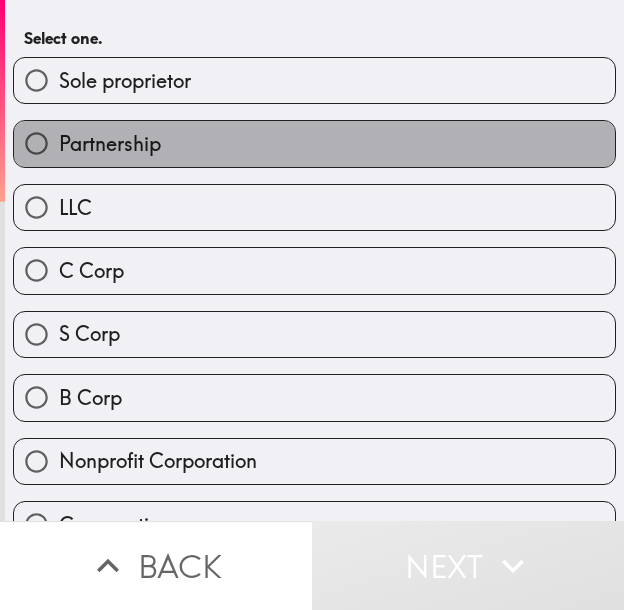 drag, startPoint x: 392, startPoint y: 138, endPoint x: 519, endPoint y: 152, distance: 127.769325 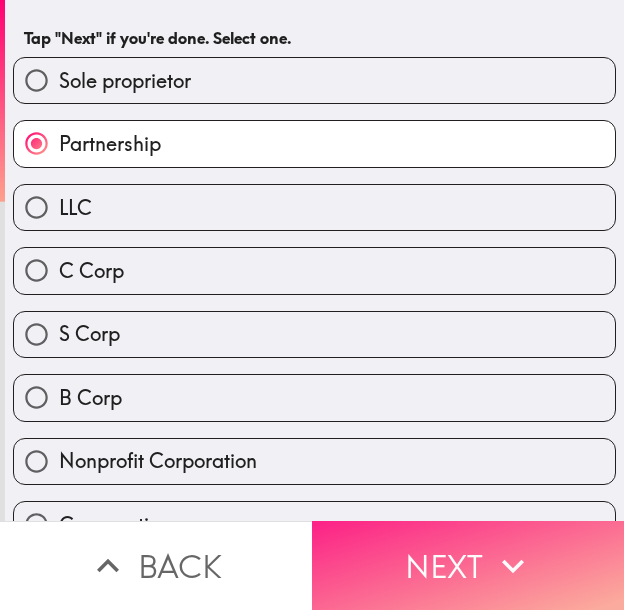click 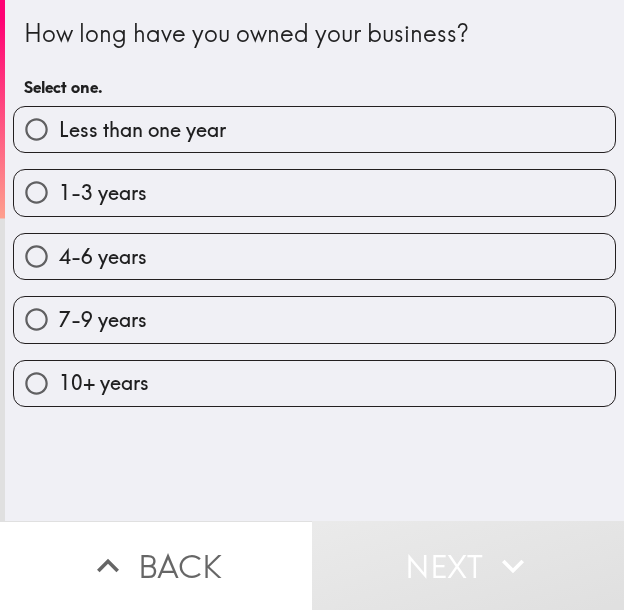 drag, startPoint x: 369, startPoint y: 387, endPoint x: 584, endPoint y: 368, distance: 215.8379 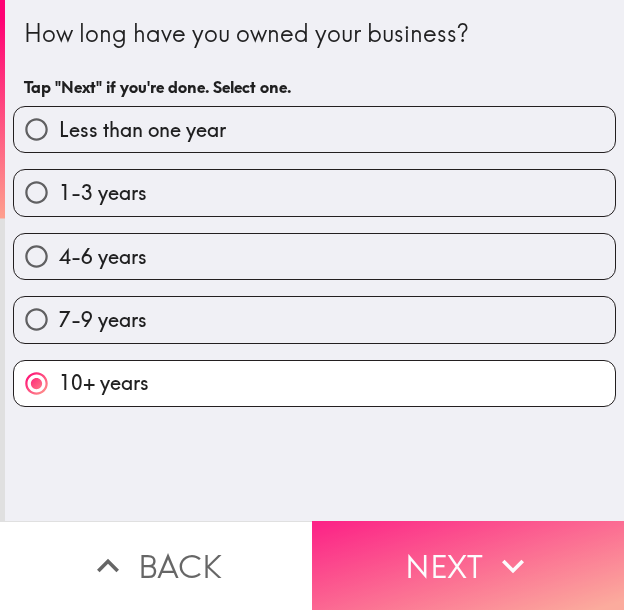 click 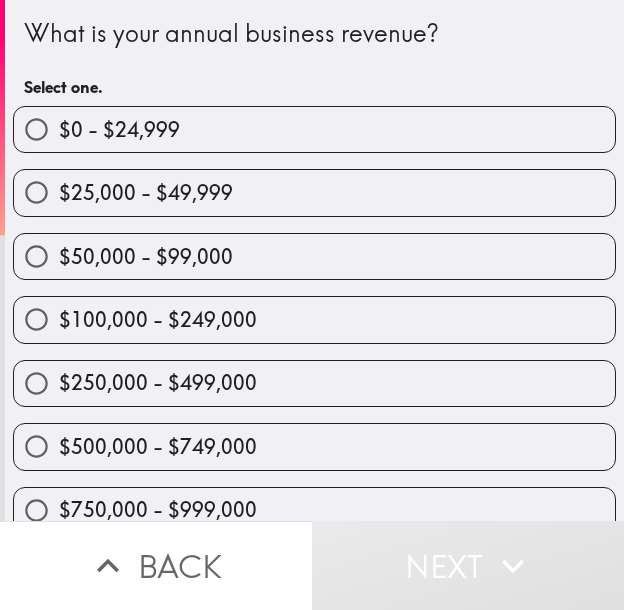click on "$250,000 - $499,000" at bounding box center [314, 383] 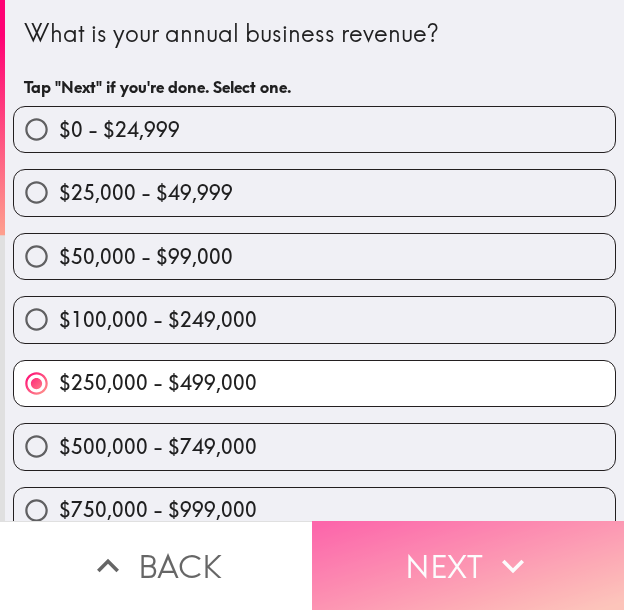 drag, startPoint x: 483, startPoint y: 549, endPoint x: 490, endPoint y: 557, distance: 10.630146 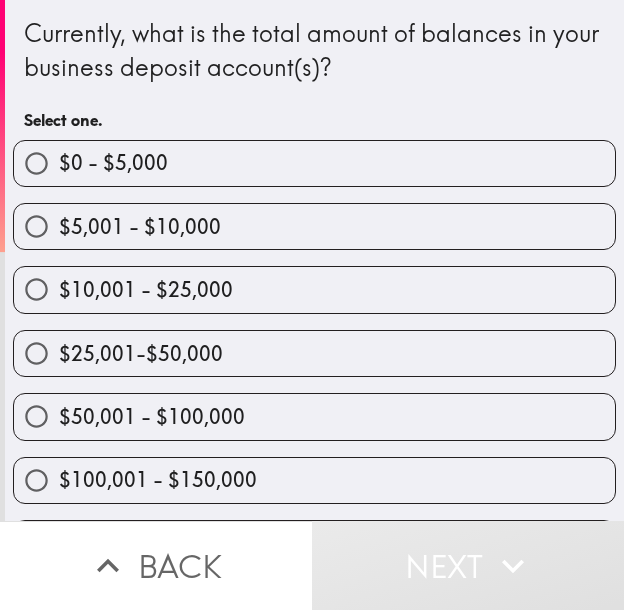 click on "$50,001 - $100,000" at bounding box center [314, 416] 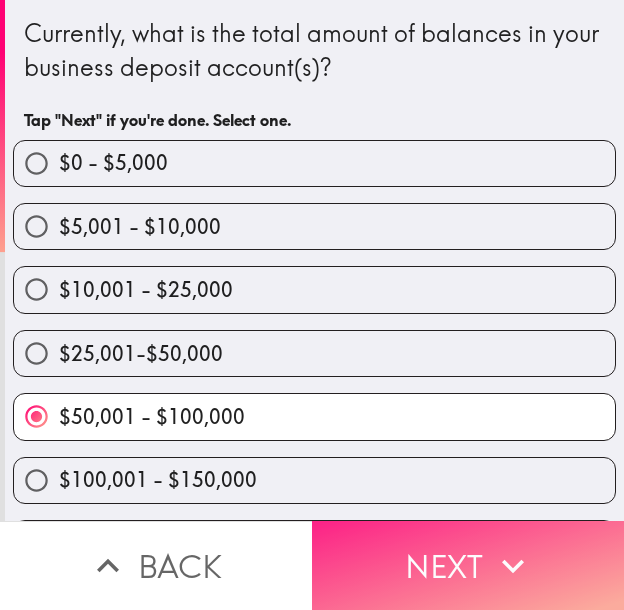 click 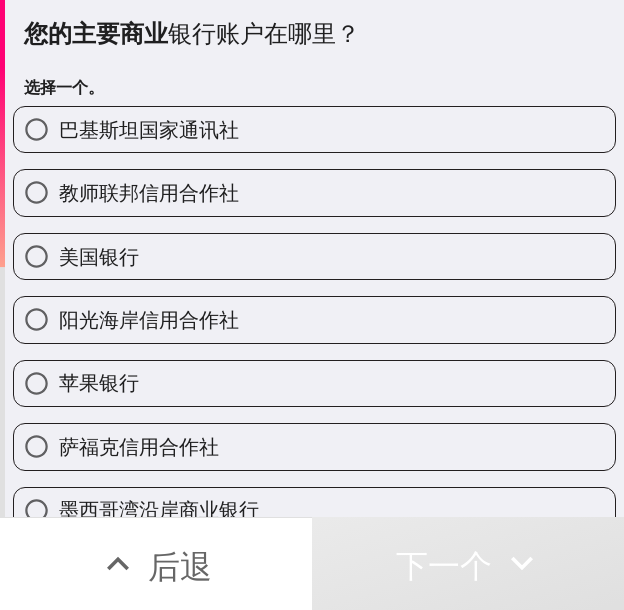 click on "美国银行" at bounding box center [314, 256] 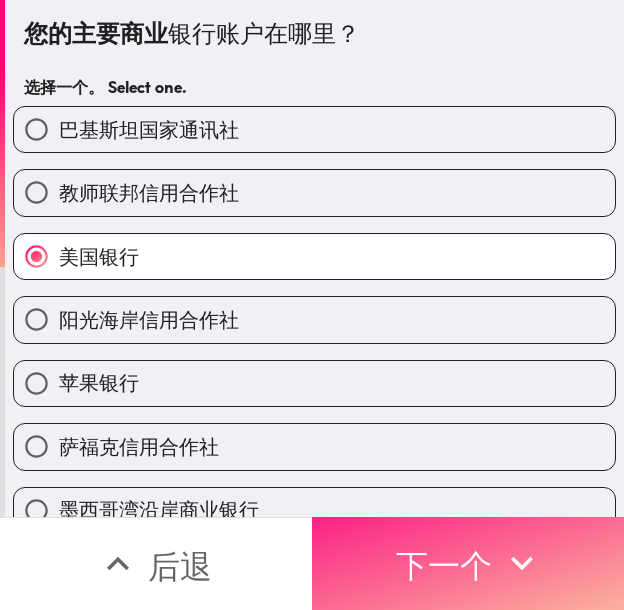 click on "下一个" at bounding box center (444, 566) 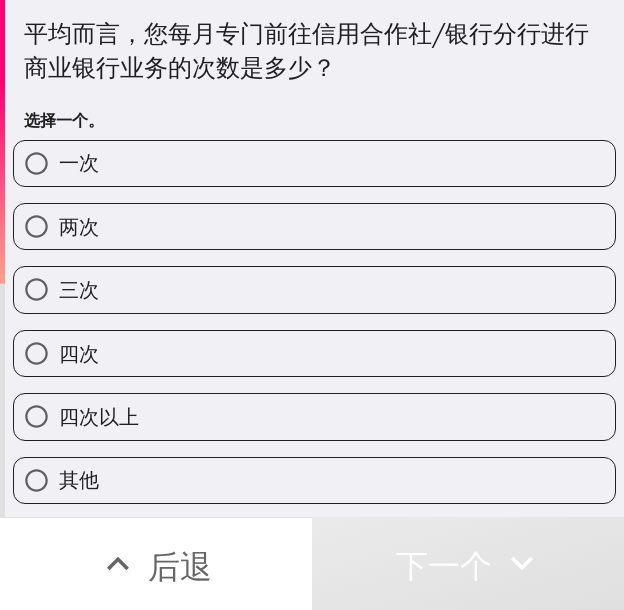 drag, startPoint x: 218, startPoint y: 216, endPoint x: 261, endPoint y: 259, distance: 60.811184 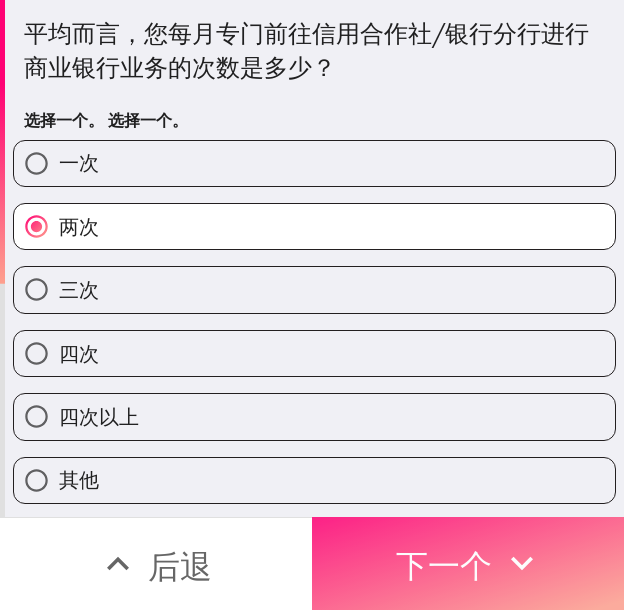 click on "下一个" at bounding box center [444, 566] 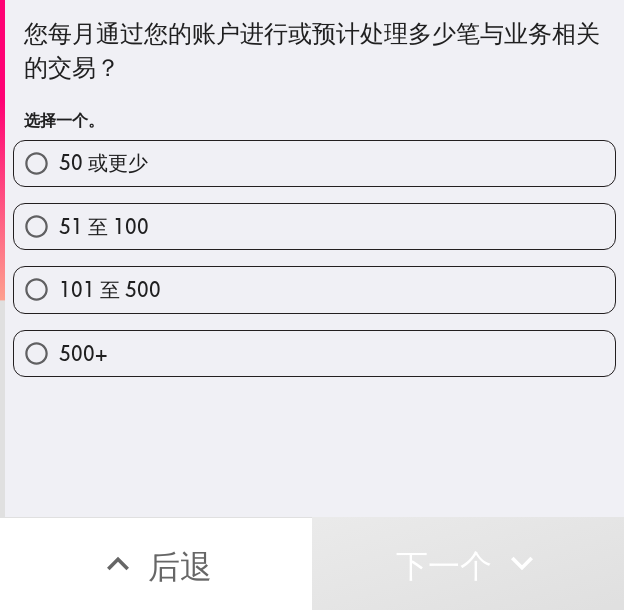 click on "101 至 500" at bounding box center [314, 289] 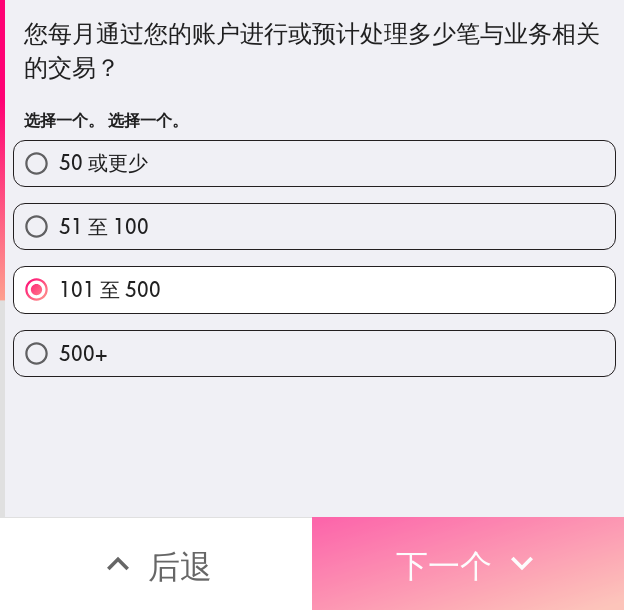 click on "下一个" at bounding box center (444, 566) 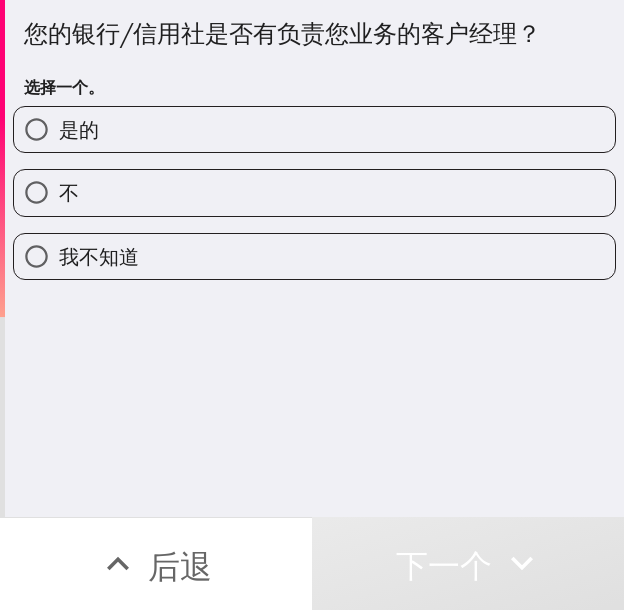 click on "是的" at bounding box center [314, 129] 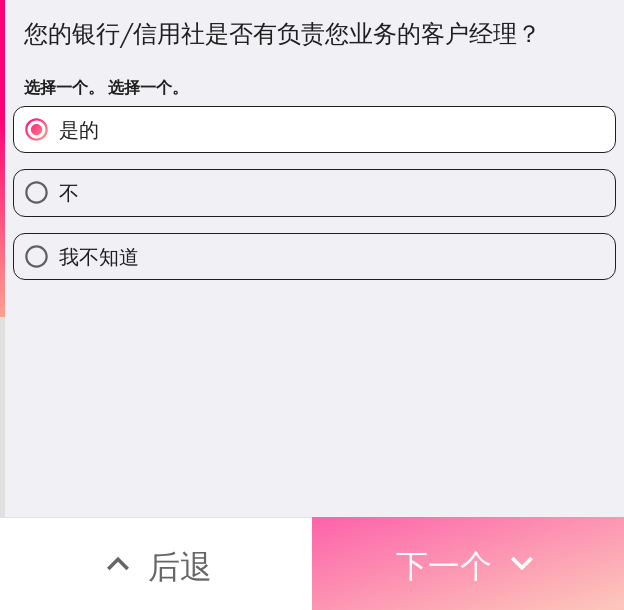 click on "下一个" at bounding box center [444, 566] 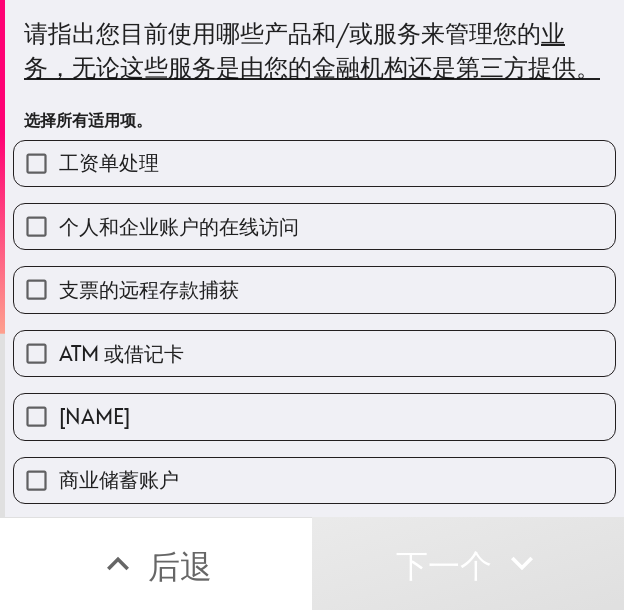 click on "工资单处理" at bounding box center (314, 163) 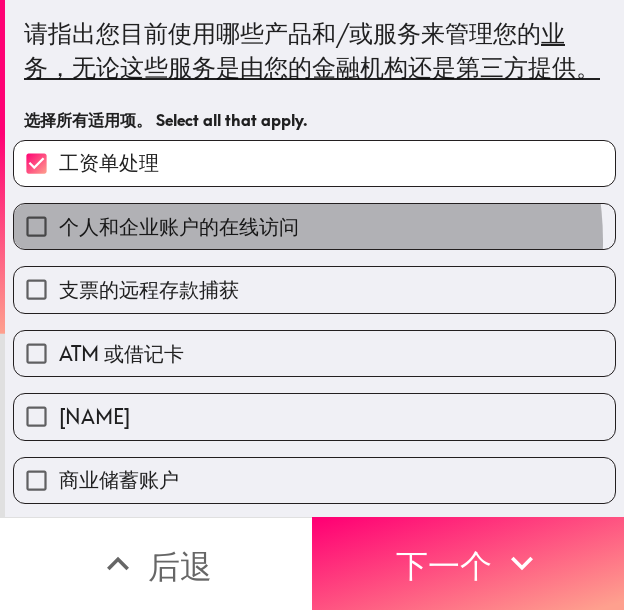 click on "个人和企业账户的在线访问" at bounding box center [314, 226] 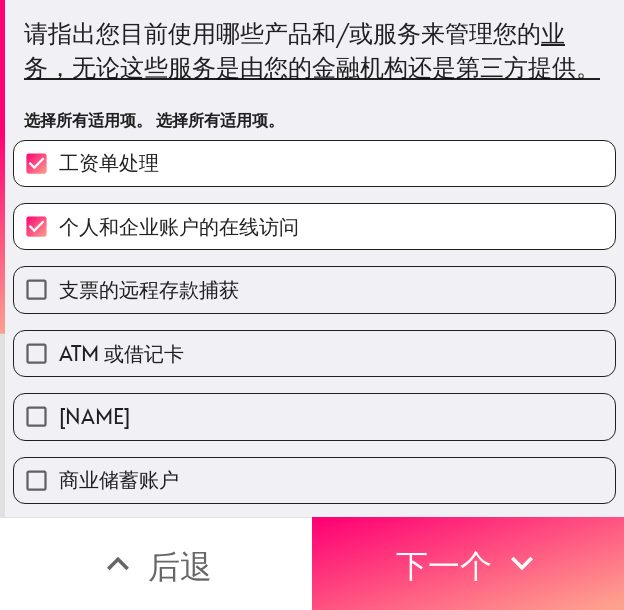 click on "ATM 或借记卡" at bounding box center (314, 353) 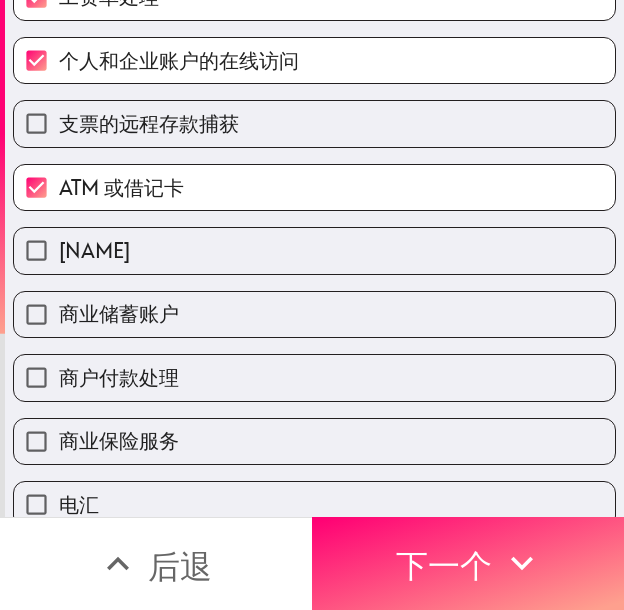 scroll, scrollTop: 300, scrollLeft: 0, axis: vertical 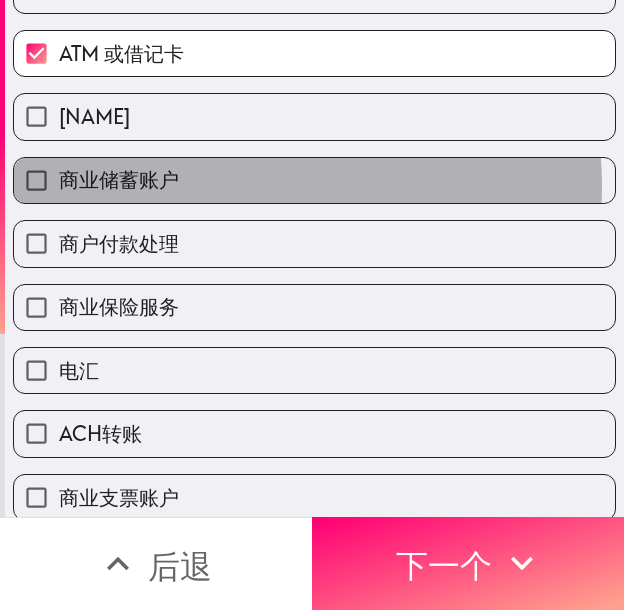 click on "商业储蓄账户" at bounding box center (314, 180) 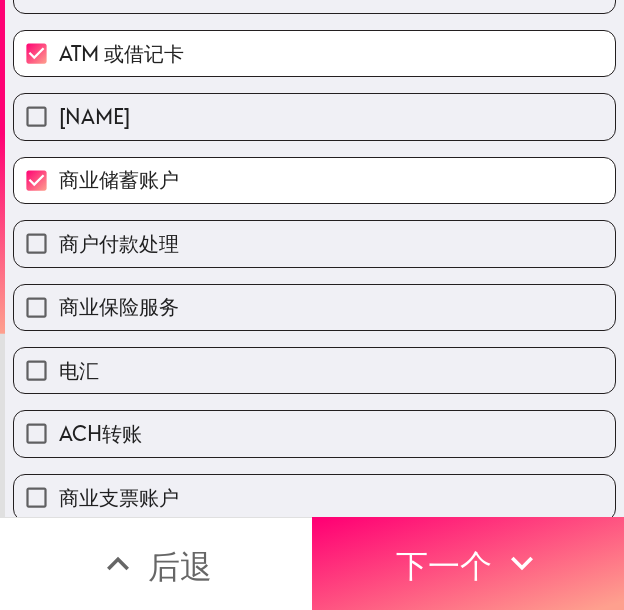 click on "商户付款处理" at bounding box center (314, 243) 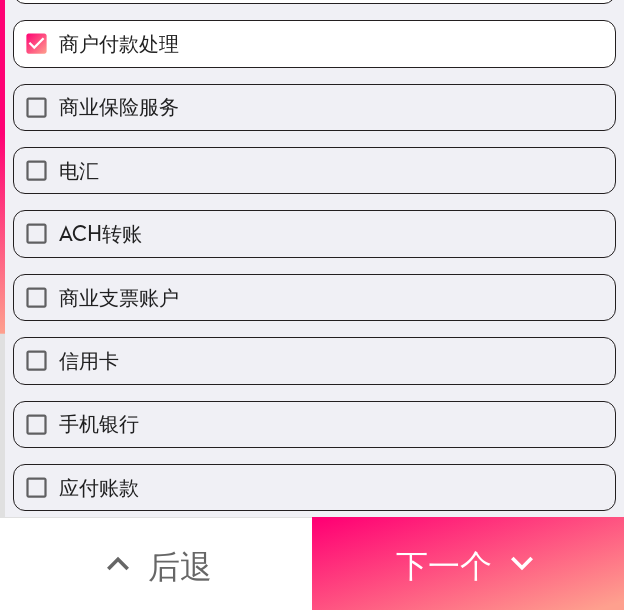 click on "ACH转账" at bounding box center (314, 233) 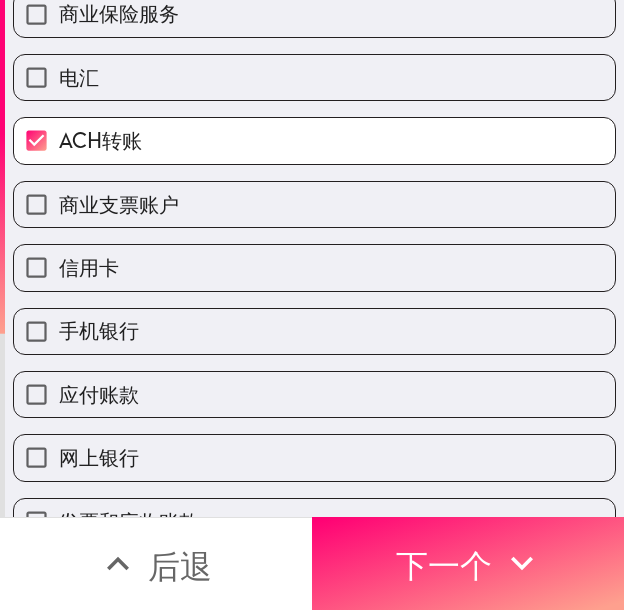 scroll, scrollTop: 600, scrollLeft: 0, axis: vertical 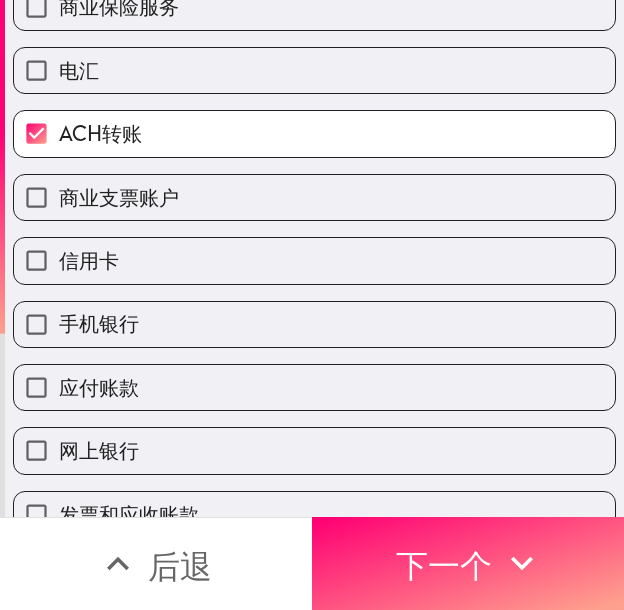 click on "商业支票账户" at bounding box center (314, 197) 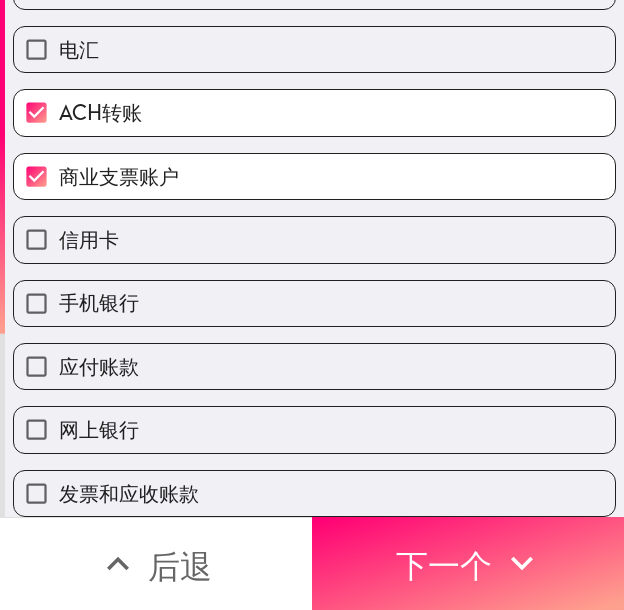 scroll, scrollTop: 670, scrollLeft: 0, axis: vertical 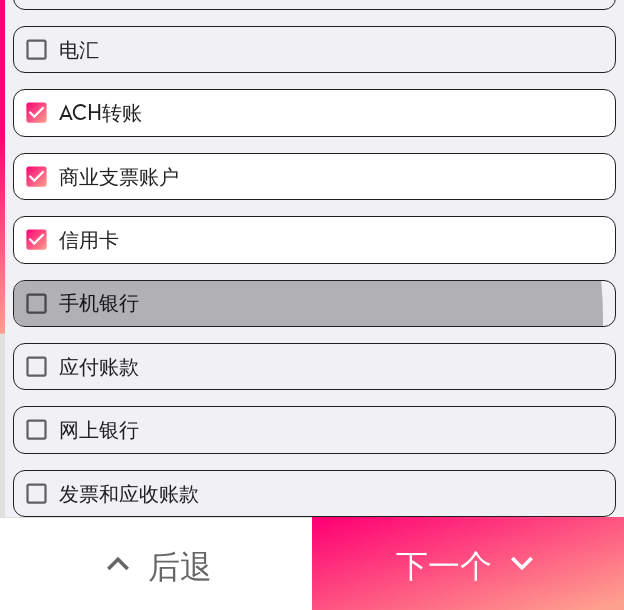 click on "手机银行" at bounding box center [314, 303] 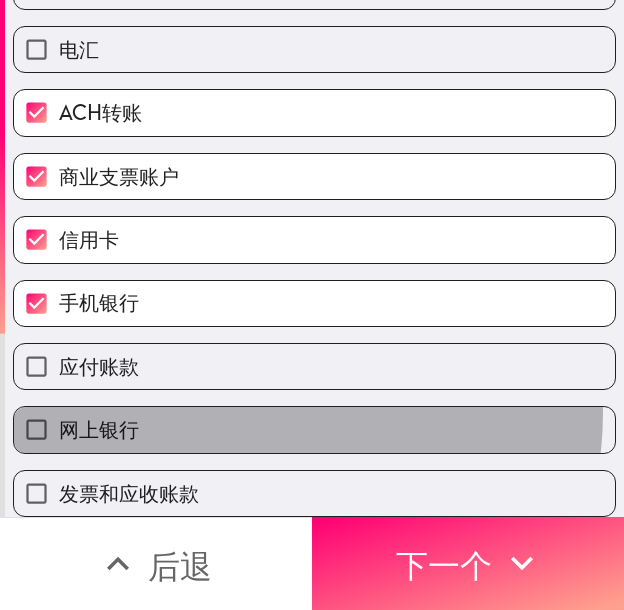 drag, startPoint x: 234, startPoint y: 396, endPoint x: 264, endPoint y: 438, distance: 51.613953 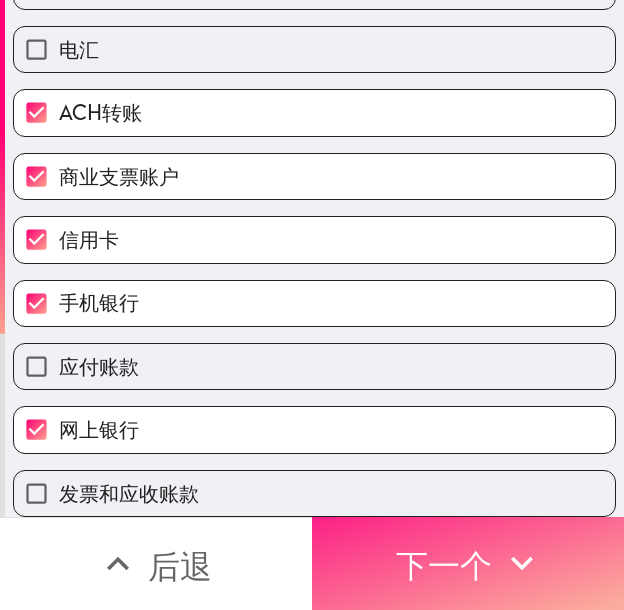 click on "下一个" at bounding box center [444, 566] 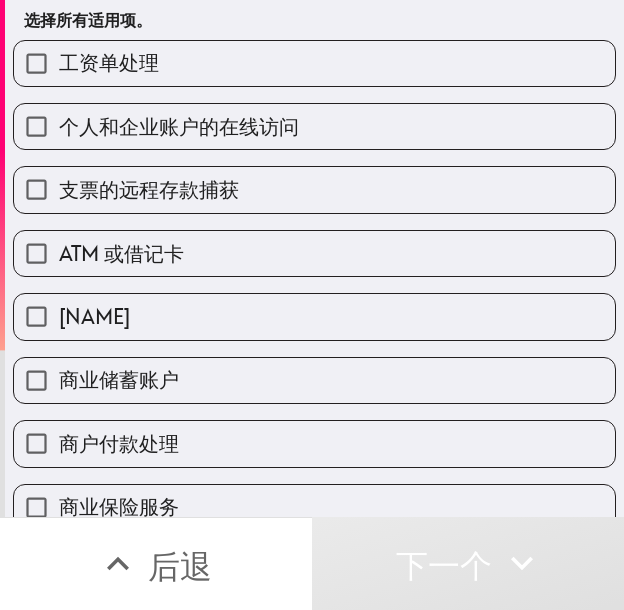scroll, scrollTop: 36, scrollLeft: 0, axis: vertical 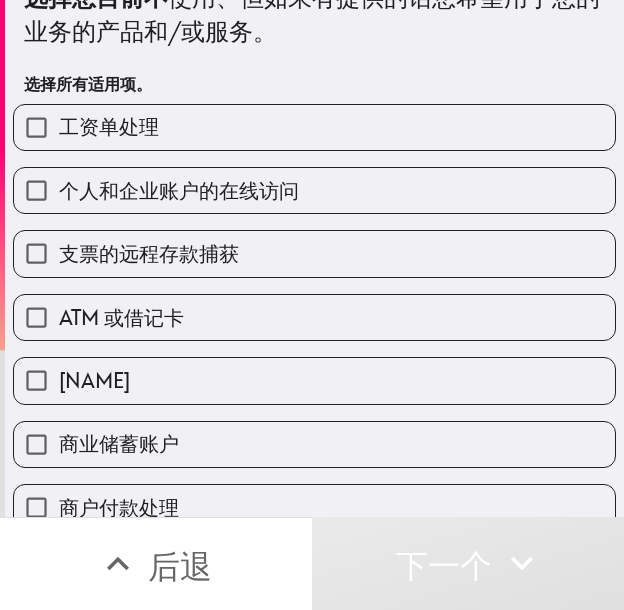 drag, startPoint x: 209, startPoint y: 389, endPoint x: 243, endPoint y: 380, distance: 35.17101 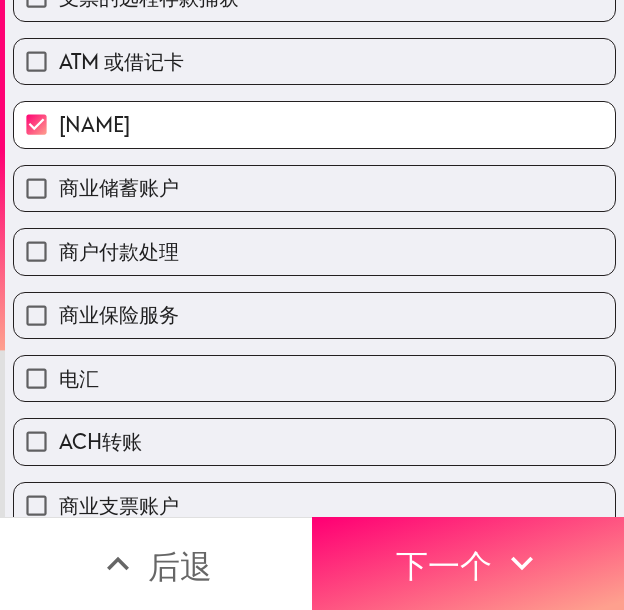 scroll, scrollTop: 300, scrollLeft: 0, axis: vertical 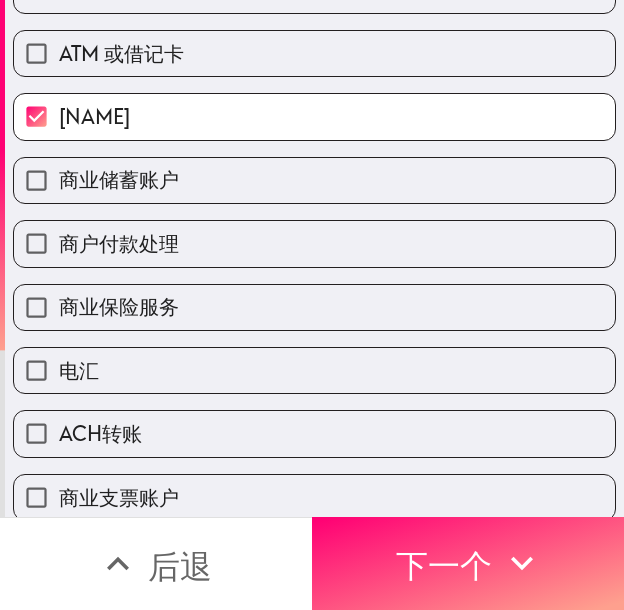 click on "商业保险服务" at bounding box center (314, 307) 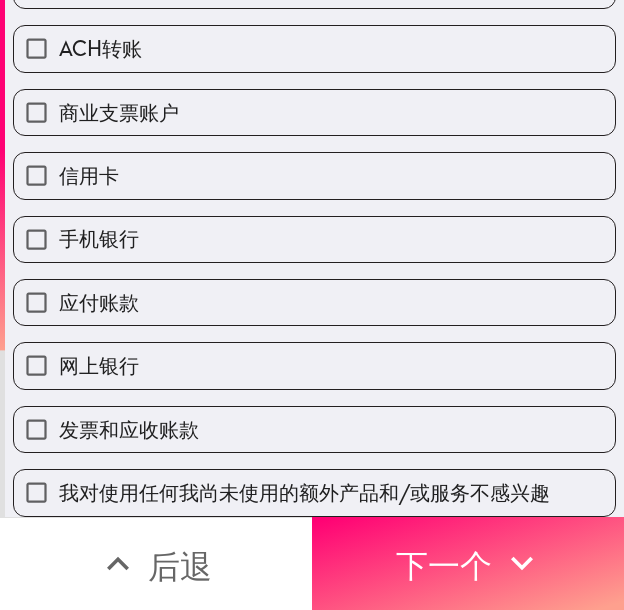 scroll, scrollTop: 700, scrollLeft: 0, axis: vertical 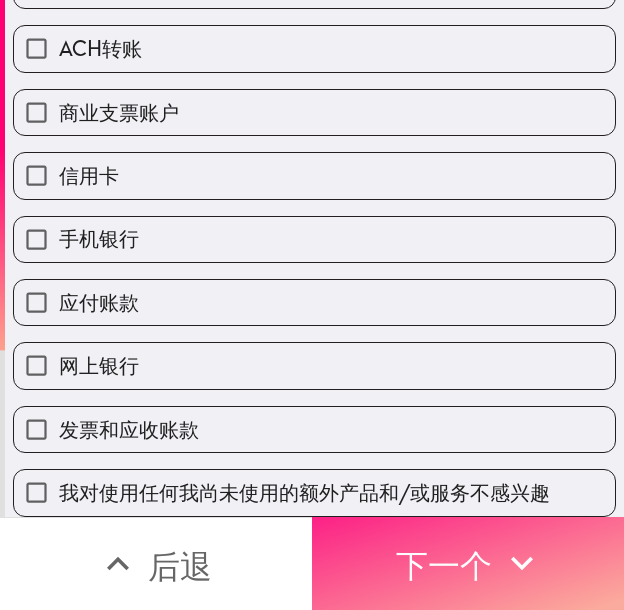 click on "下一个" at bounding box center [444, 566] 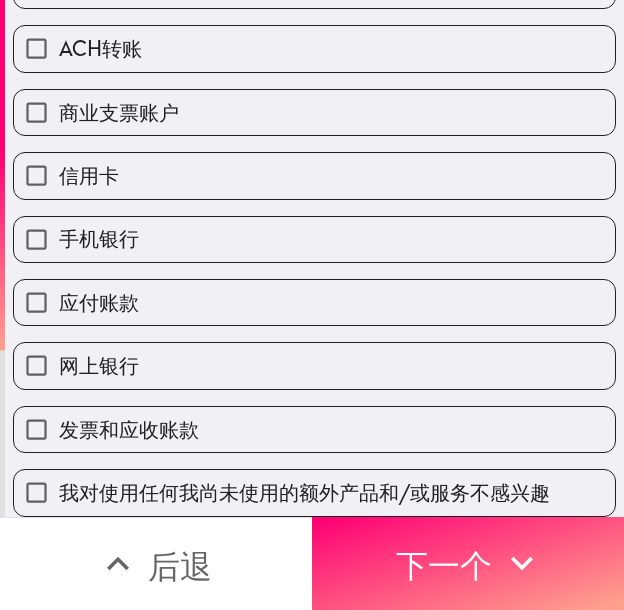 scroll, scrollTop: 0, scrollLeft: 0, axis: both 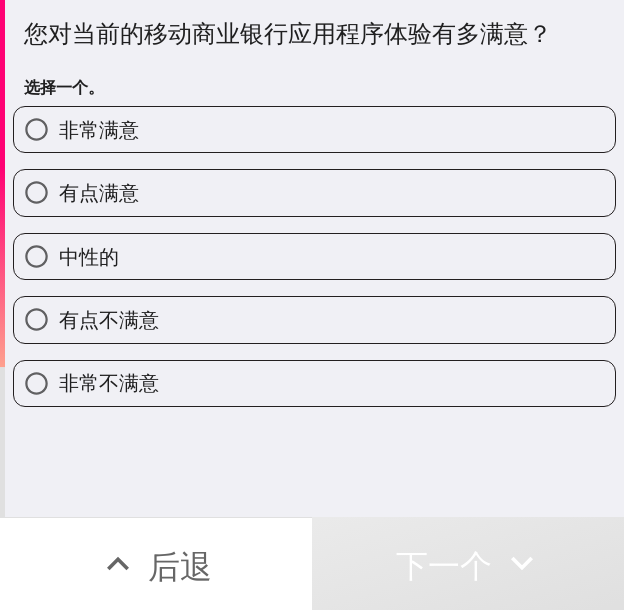 drag, startPoint x: 357, startPoint y: 124, endPoint x: 397, endPoint y: 131, distance: 40.60788 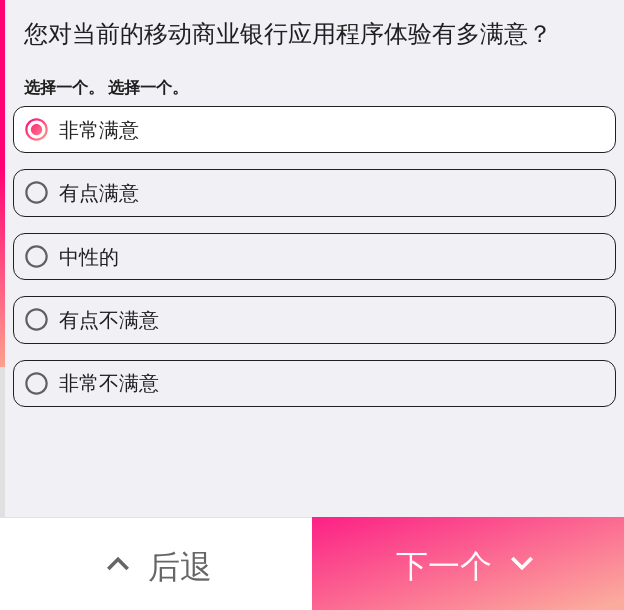 click on "下一个" at bounding box center (444, 566) 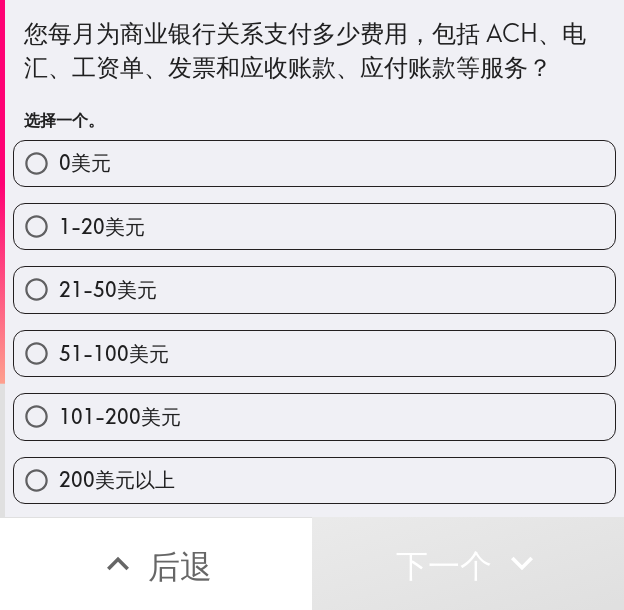 drag, startPoint x: 267, startPoint y: 410, endPoint x: 514, endPoint y: 402, distance: 247.12952 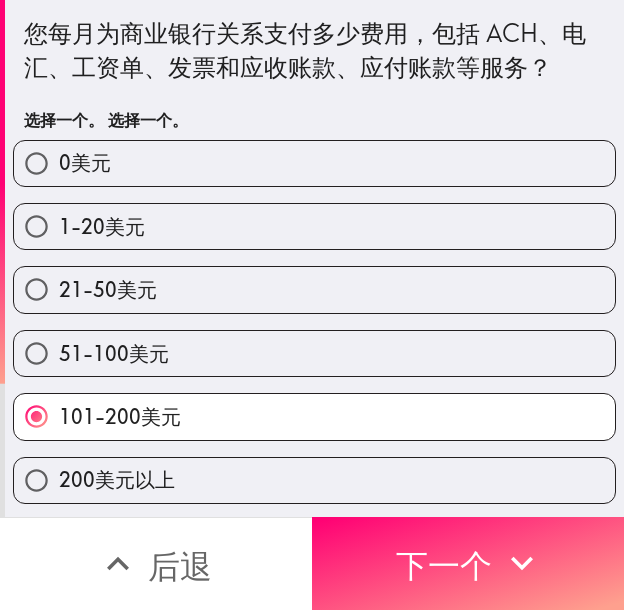 drag, startPoint x: 183, startPoint y: 469, endPoint x: 206, endPoint y: 473, distance: 23.345236 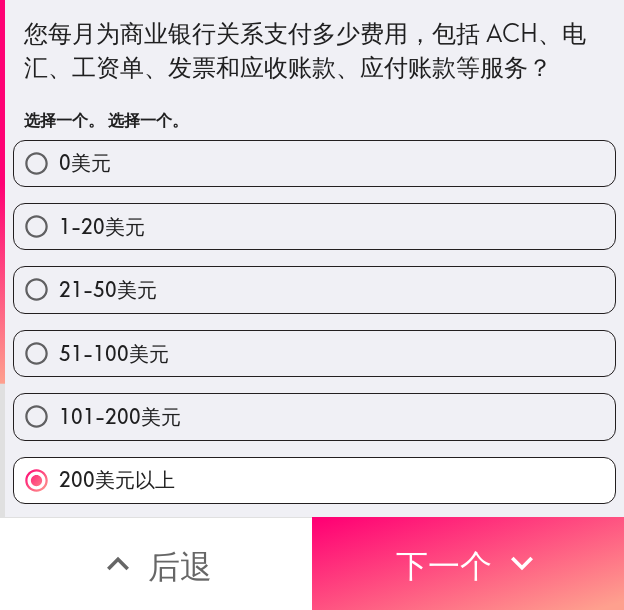 scroll, scrollTop: 2, scrollLeft: 0, axis: vertical 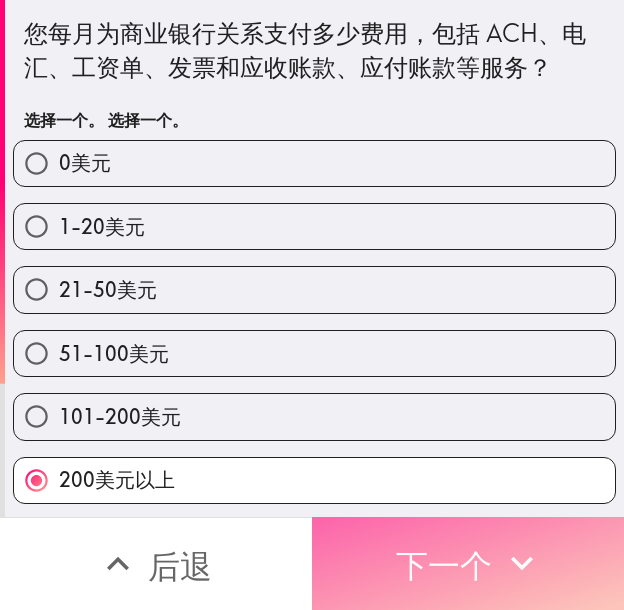 click on "下一个" at bounding box center (444, 566) 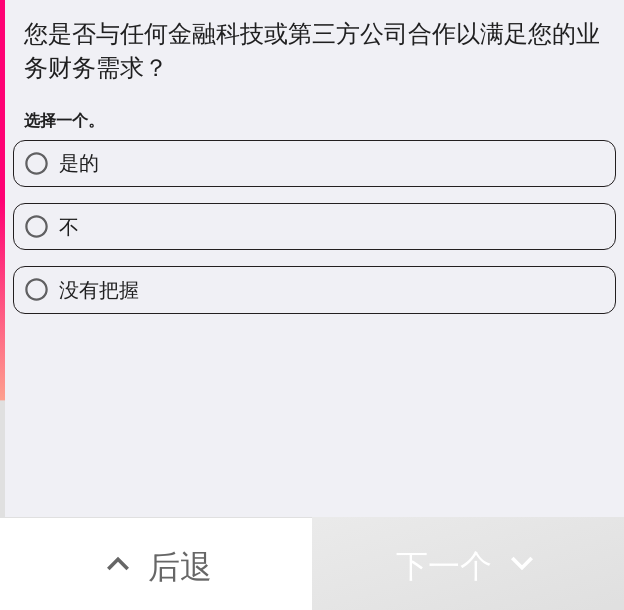 click on "是的" at bounding box center (314, 163) 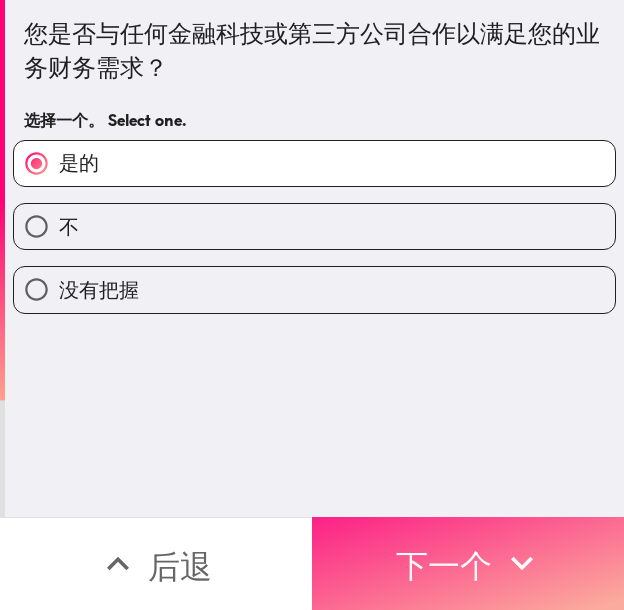 click on "下一个" at bounding box center (444, 566) 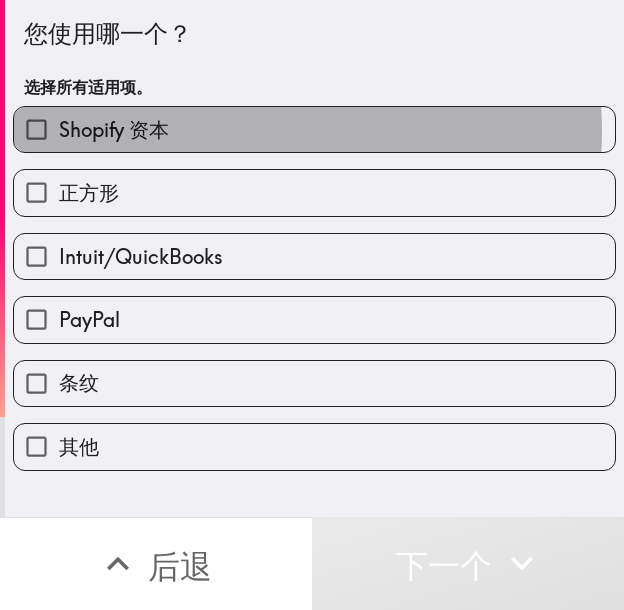 click on "Shopify 资本" at bounding box center (314, 129) 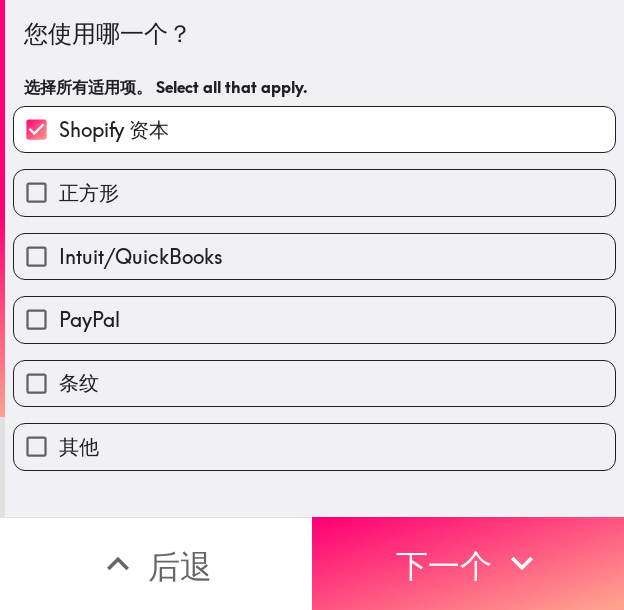 click on "Intuit/QuickBooks" at bounding box center [141, 256] 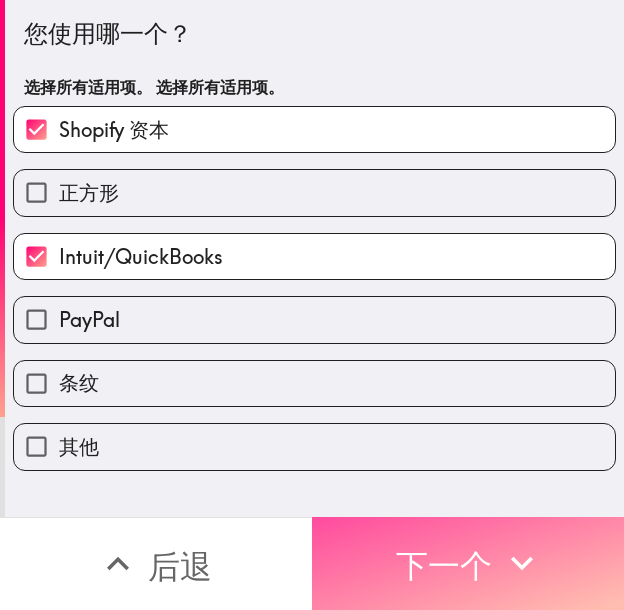 drag, startPoint x: 417, startPoint y: 560, endPoint x: 503, endPoint y: 486, distance: 113.454834 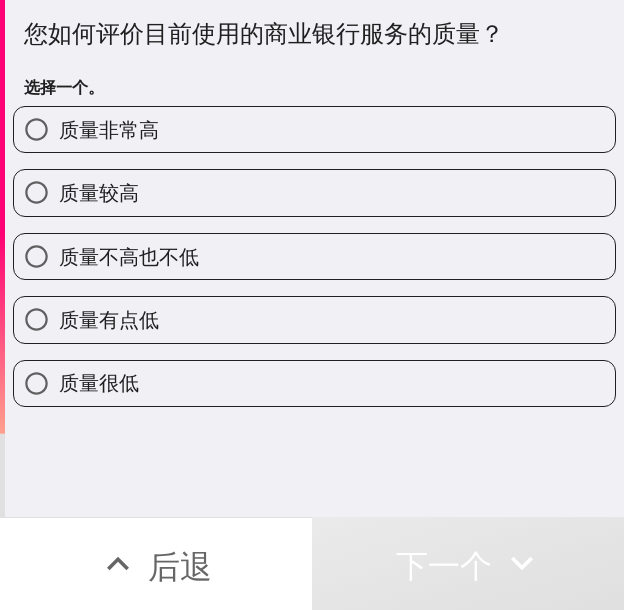 drag, startPoint x: 222, startPoint y: 122, endPoint x: 301, endPoint y: 192, distance: 105.550934 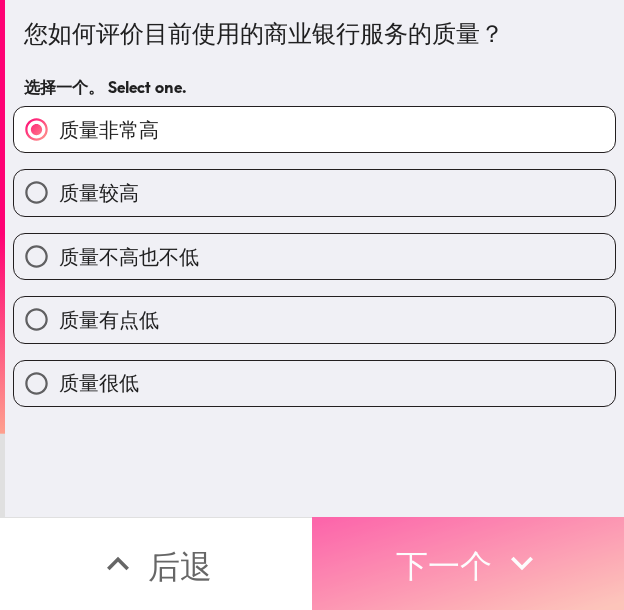 click on "下一个" at bounding box center (468, 563) 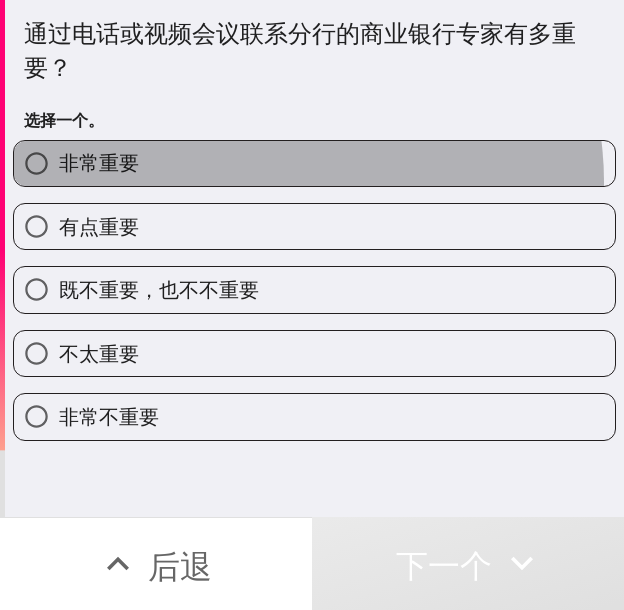 click on "非常重要" at bounding box center [314, 163] 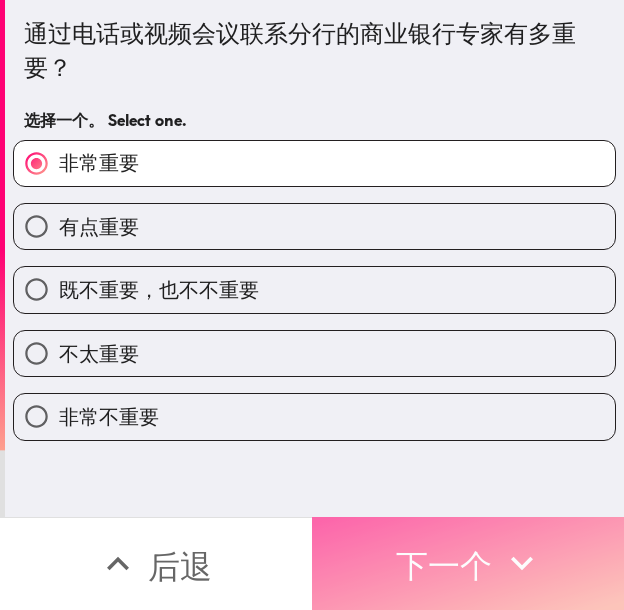 click on "下一个" at bounding box center (444, 566) 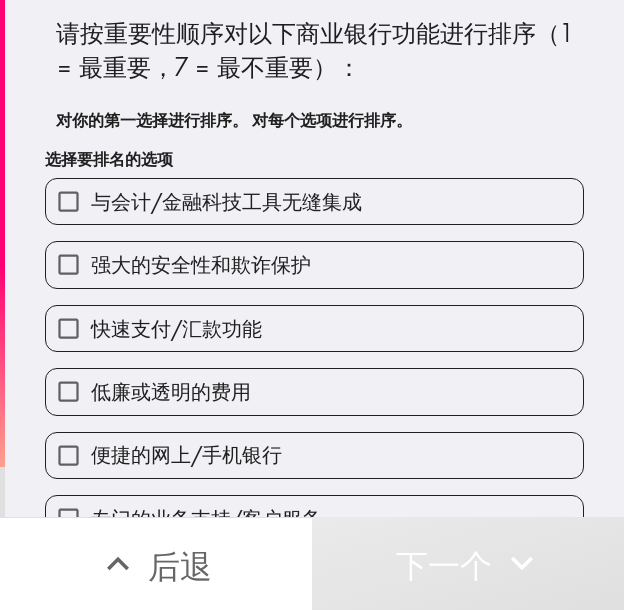click on "强大的安全性和欺诈保护" at bounding box center (314, 264) 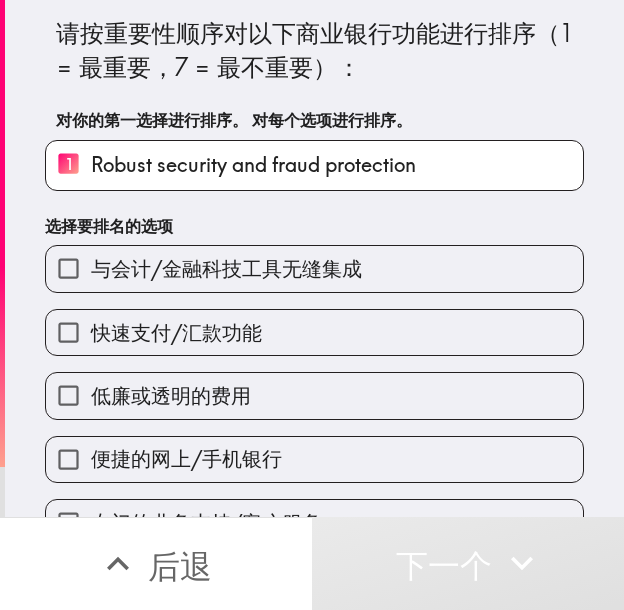 click on "低廉或透明的费用" at bounding box center (314, 395) 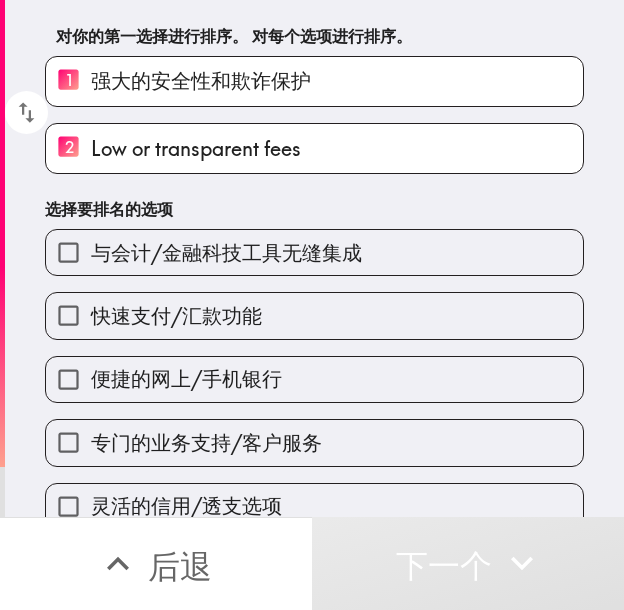 scroll, scrollTop: 112, scrollLeft: 0, axis: vertical 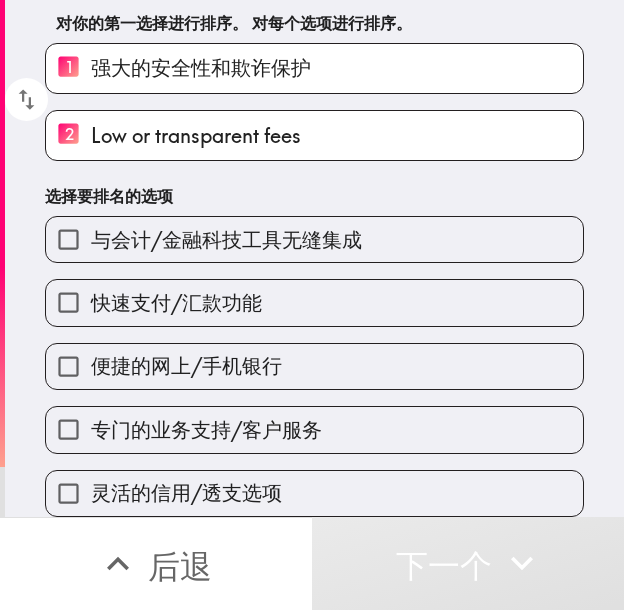 click on "便捷的网上/手机银行" at bounding box center [186, 365] 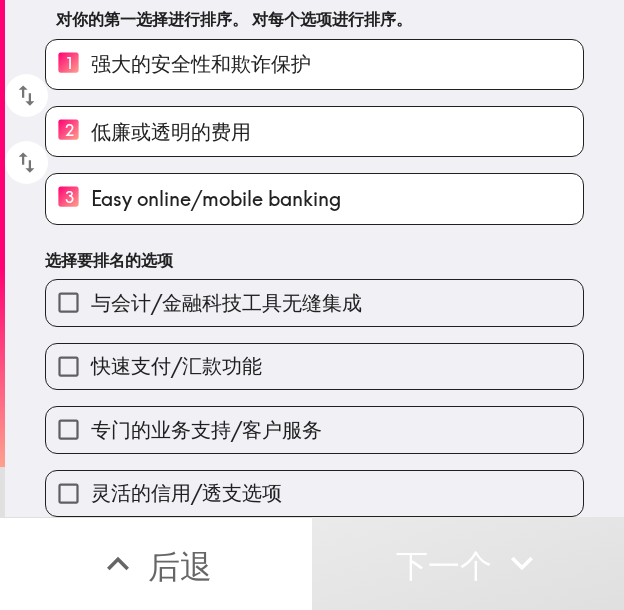 drag, startPoint x: 250, startPoint y: 435, endPoint x: 253, endPoint y: 424, distance: 11.401754 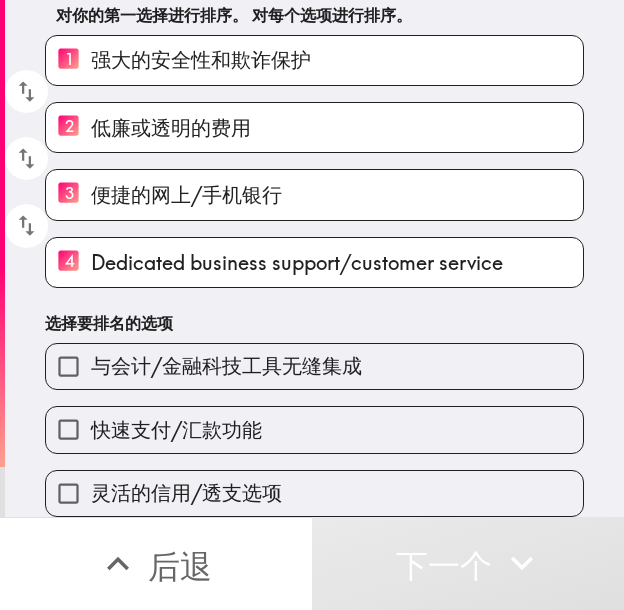 click on "与会计/金融科技工具无缝集成" at bounding box center (226, 365) 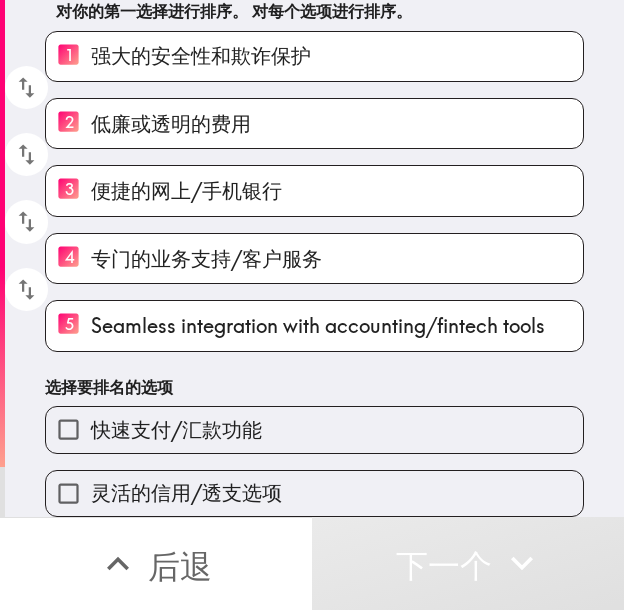 scroll, scrollTop: 124, scrollLeft: 0, axis: vertical 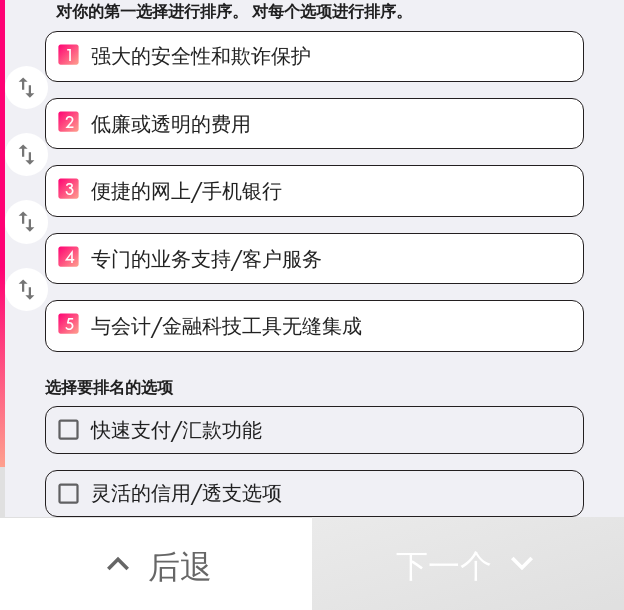 click on "灵活的信用/透支选项" at bounding box center [314, 493] 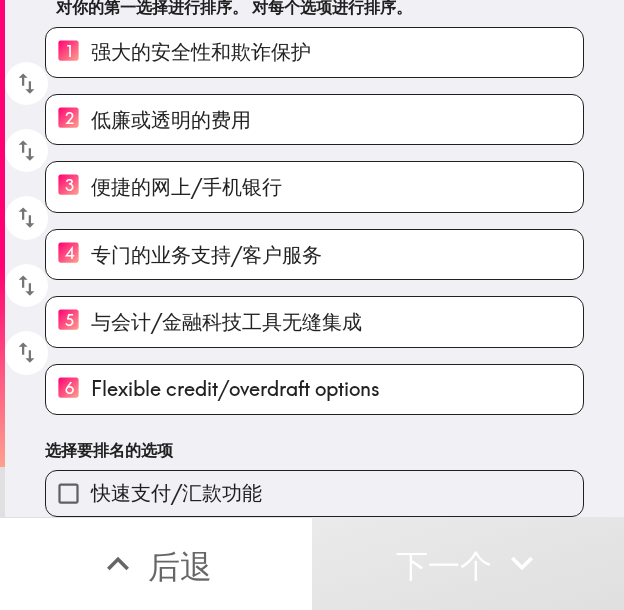 click on "快速支付/汇款功能" at bounding box center [314, 493] 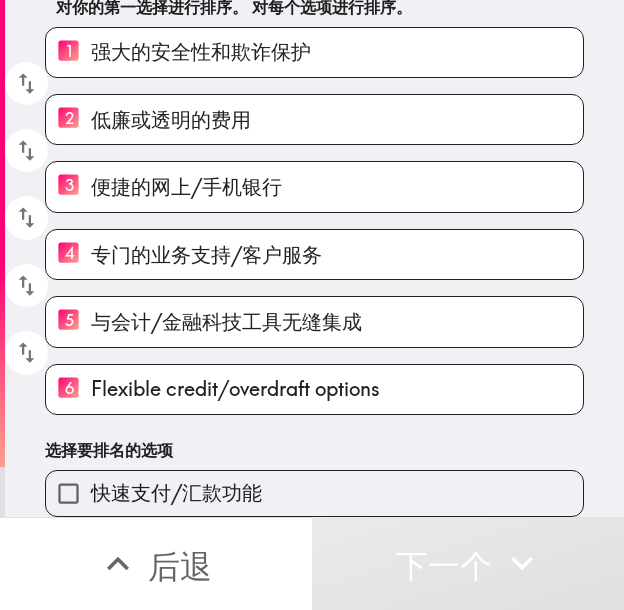 scroll, scrollTop: 94, scrollLeft: 0, axis: vertical 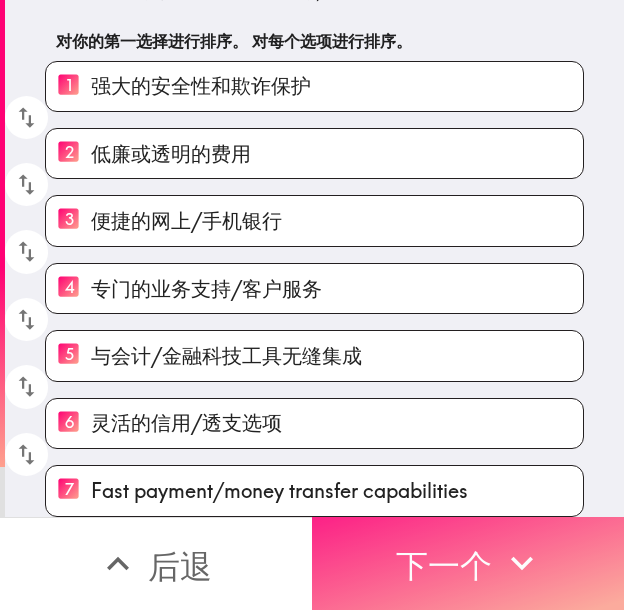 click on "下一个" at bounding box center [444, 566] 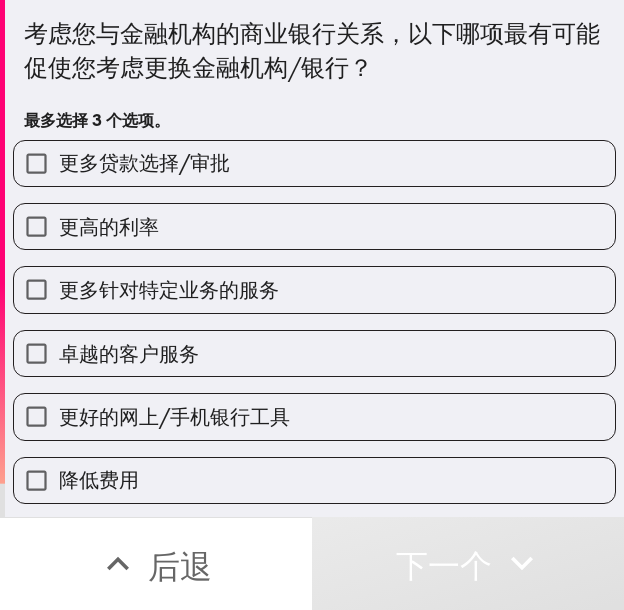 click on "更多针对特定业务的服务" at bounding box center (314, 289) 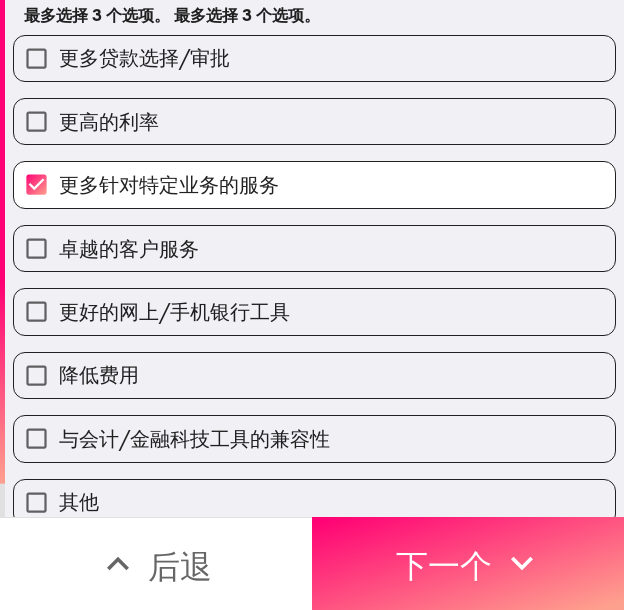 scroll, scrollTop: 129, scrollLeft: 0, axis: vertical 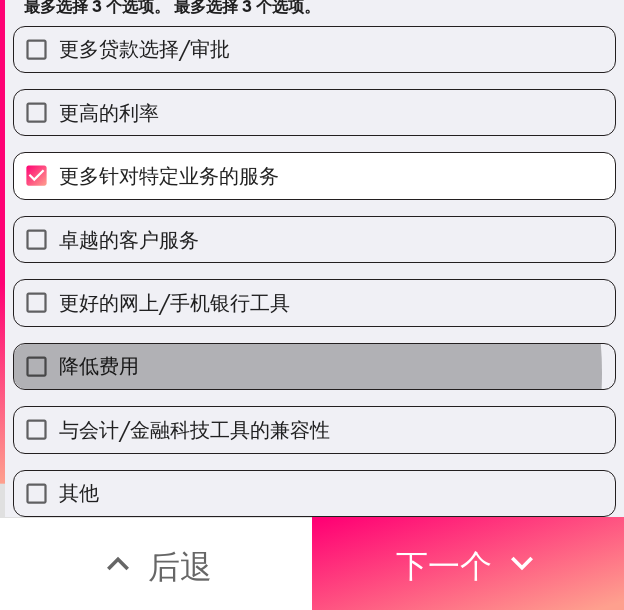 click on "降低费用" at bounding box center [314, 366] 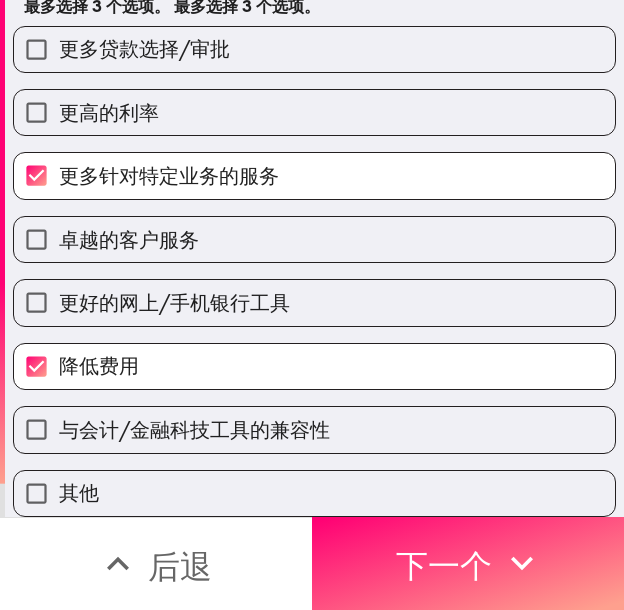 drag, startPoint x: 358, startPoint y: 288, endPoint x: 395, endPoint y: 460, distance: 175.93465 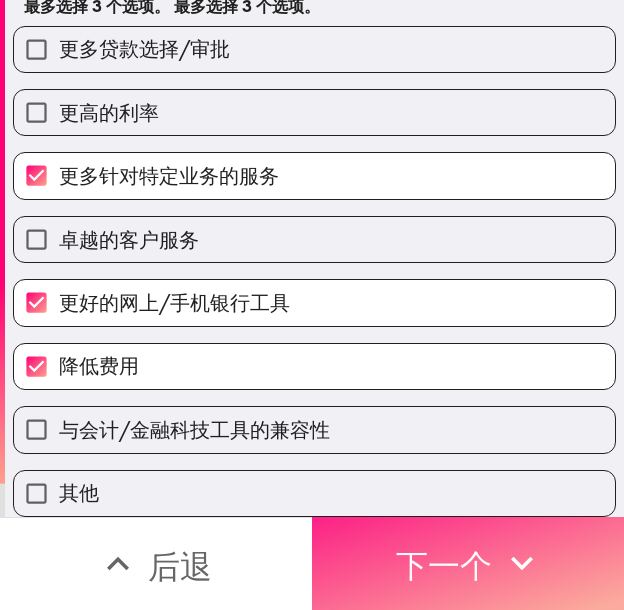 click on "下一个" at bounding box center [444, 566] 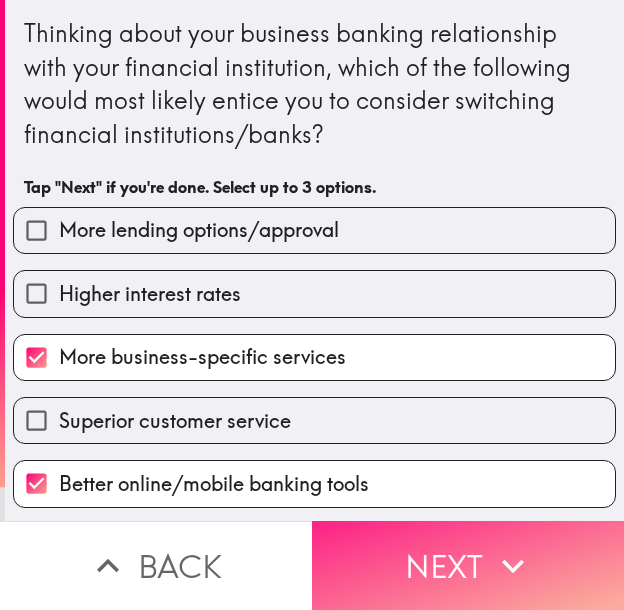 scroll, scrollTop: 0, scrollLeft: 0, axis: both 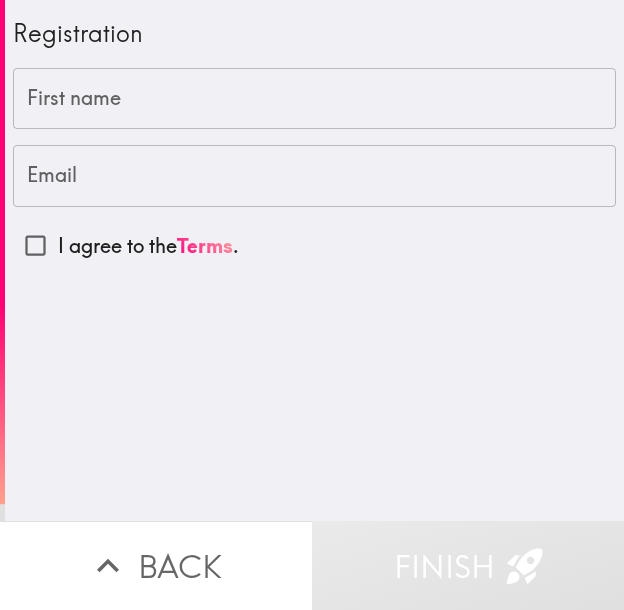 click on "First name" at bounding box center (314, 99) 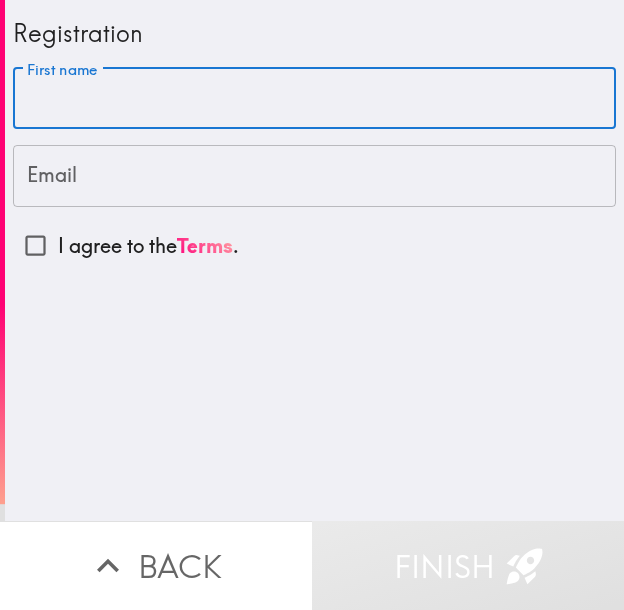 paste on "[FIRST]" 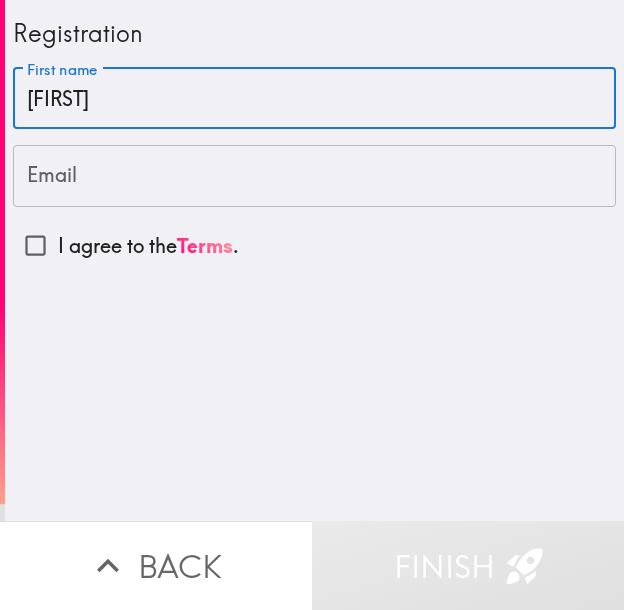 type on "[FIRST]" 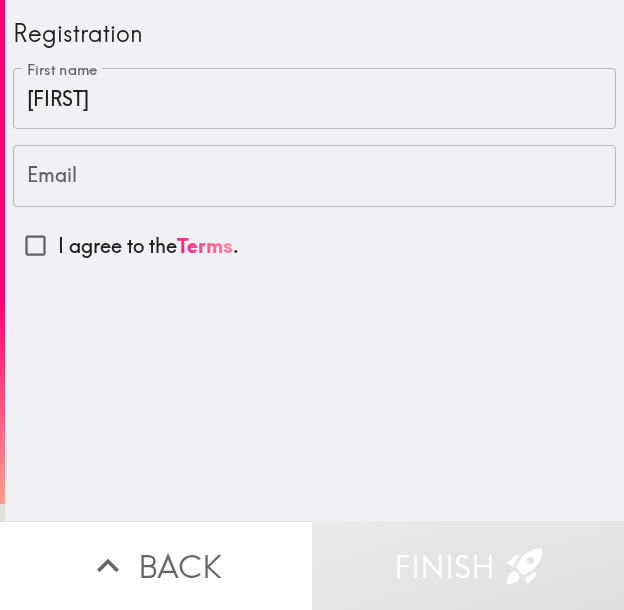 click on "Email" at bounding box center (314, 176) 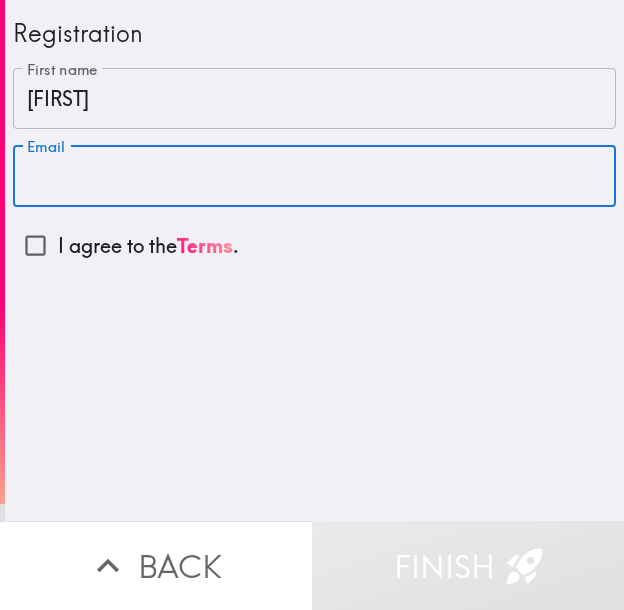 paste on "[EMAIL]" 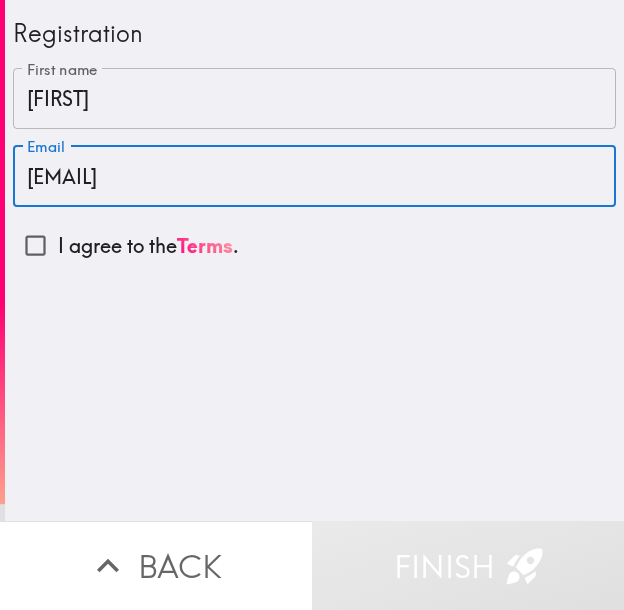 type on "[EMAIL]" 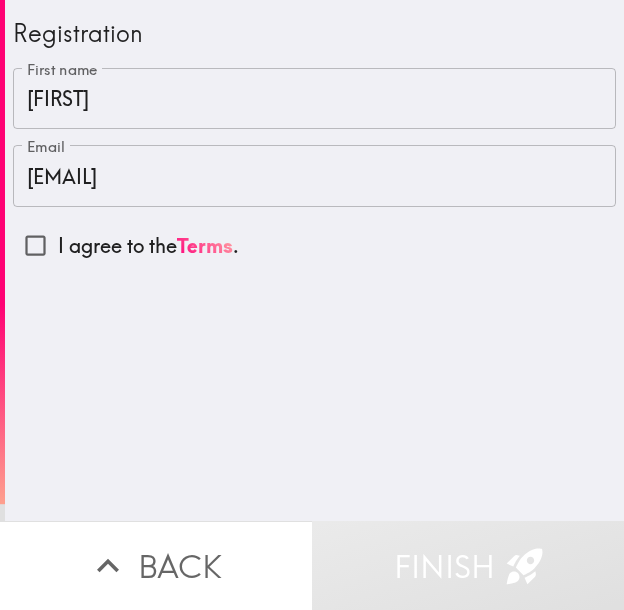 click on "I agree to the  Terms ." at bounding box center (148, 246) 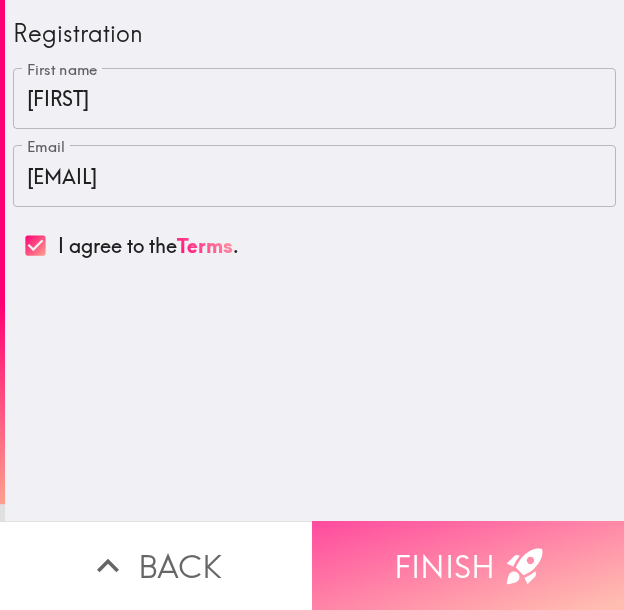 drag, startPoint x: 416, startPoint y: 534, endPoint x: 426, endPoint y: 525, distance: 13.453624 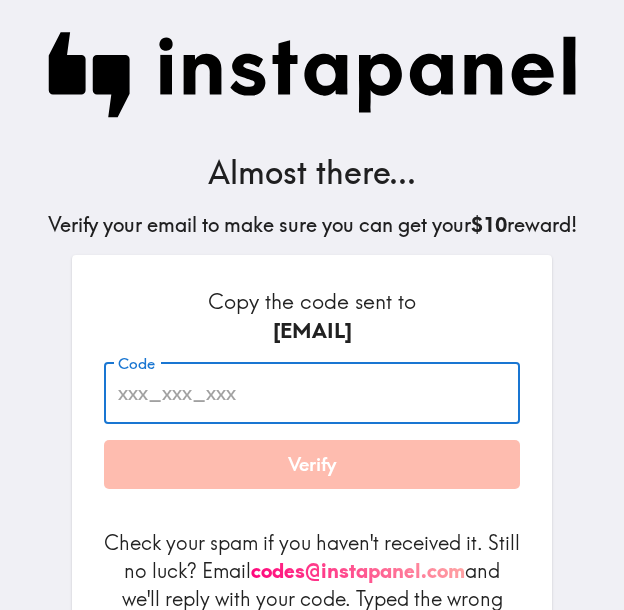 click on "Code" at bounding box center [312, 393] 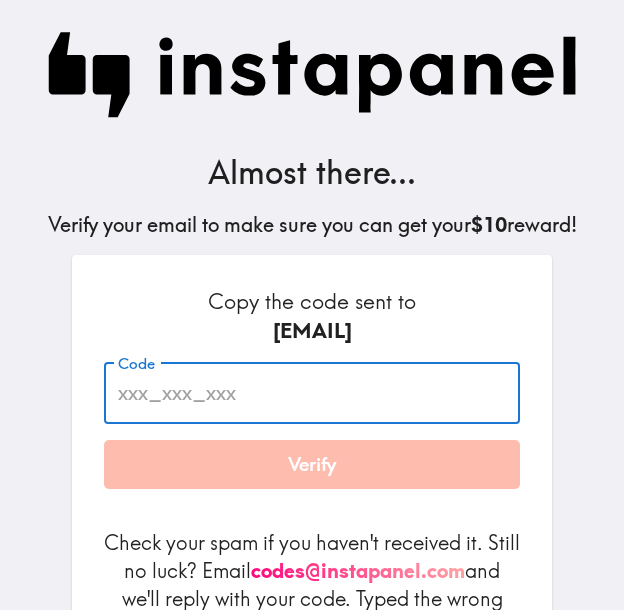 paste on "72N_KmM_dRU" 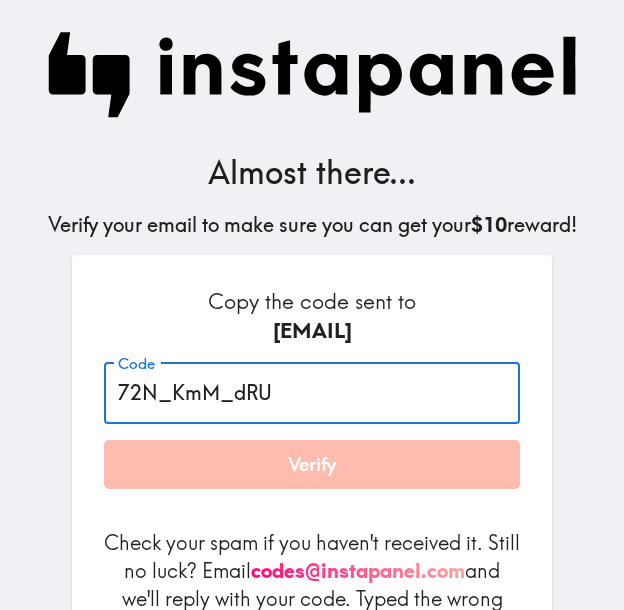 type on "72N_KmM_dRU" 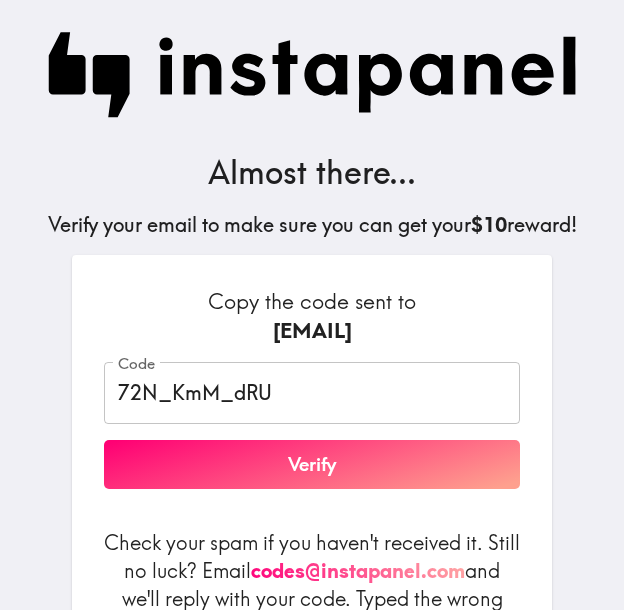 drag, startPoint x: 573, startPoint y: 464, endPoint x: 562, endPoint y: 464, distance: 11 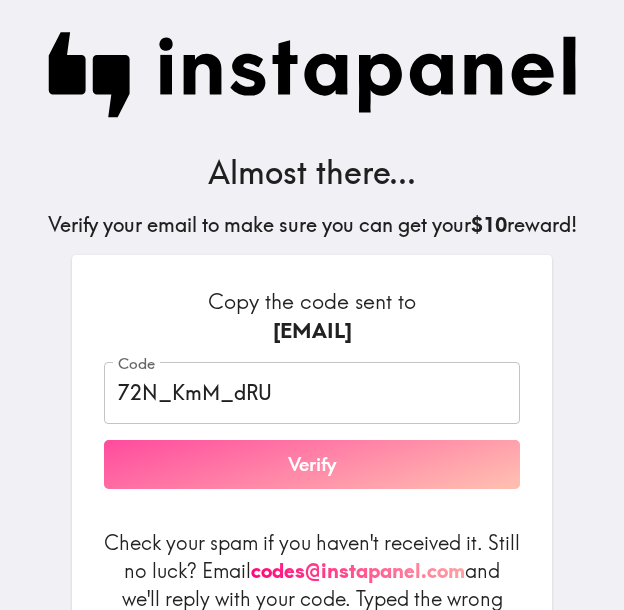 click on "Verify" at bounding box center (312, 465) 